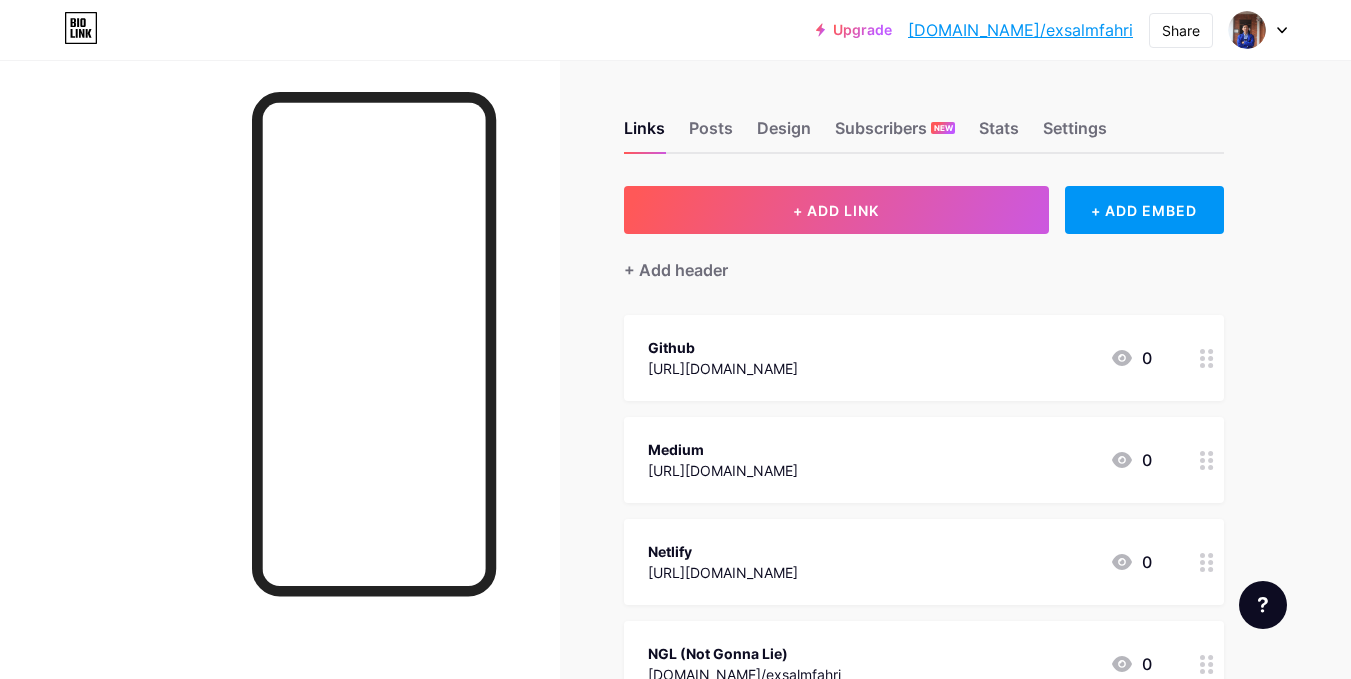 scroll, scrollTop: 0, scrollLeft: 0, axis: both 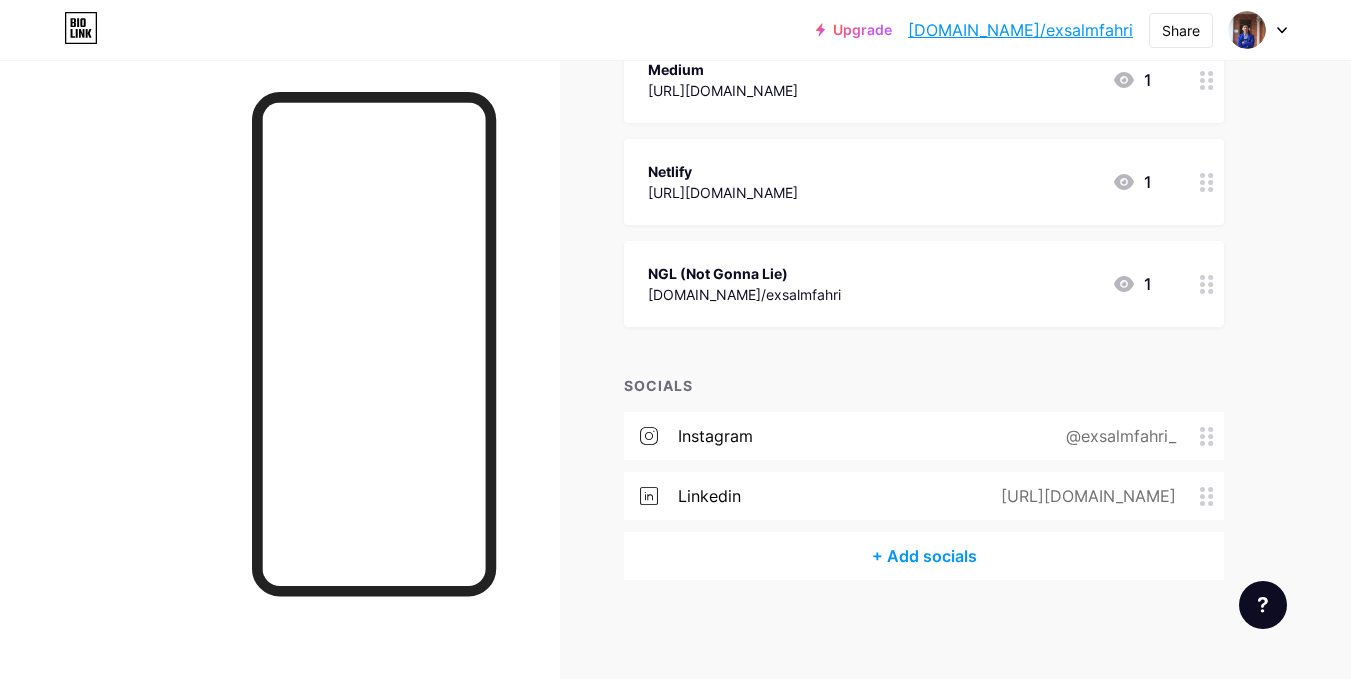 click on "Upgrade   [DOMAIN_NAME]/exsalm...   [DOMAIN_NAME]/exsalmfahri   Share               Switch accounts     Exsal M Fahri   [DOMAIN_NAME]/exsalmfahri       + Add a new page        Account settings   Logout   Link Copied
Links
Posts
Design
Subscribers
NEW
Stats
Settings       + ADD LINK     + ADD EMBED
+ Add header
Github
[URL][DOMAIN_NAME]
1
Medium
[URL][DOMAIN_NAME]
1
Netlify
[URL][DOMAIN_NAME]
1
NGL (Not Gonna Lie)
[DOMAIN_NAME]/exsalmfahri
1
SOCIALS
instagram
@exsalmfahri_" at bounding box center [675, 150] 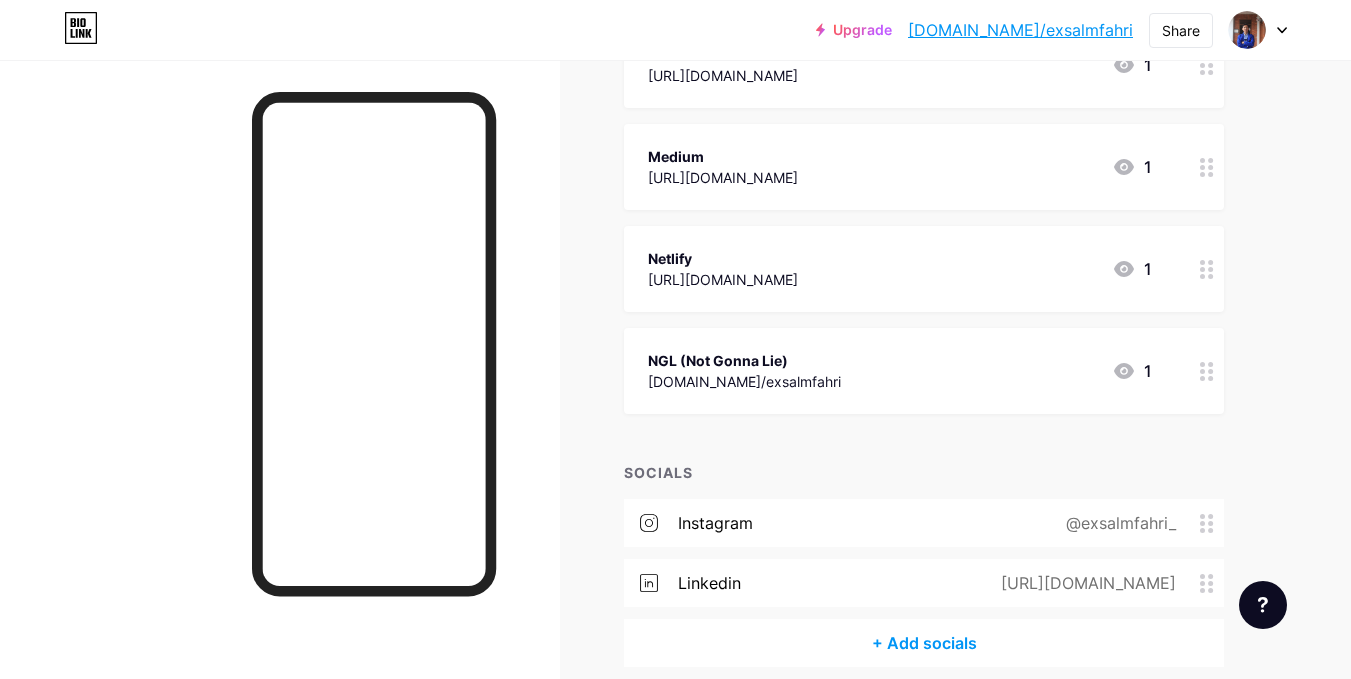 scroll, scrollTop: 290, scrollLeft: 0, axis: vertical 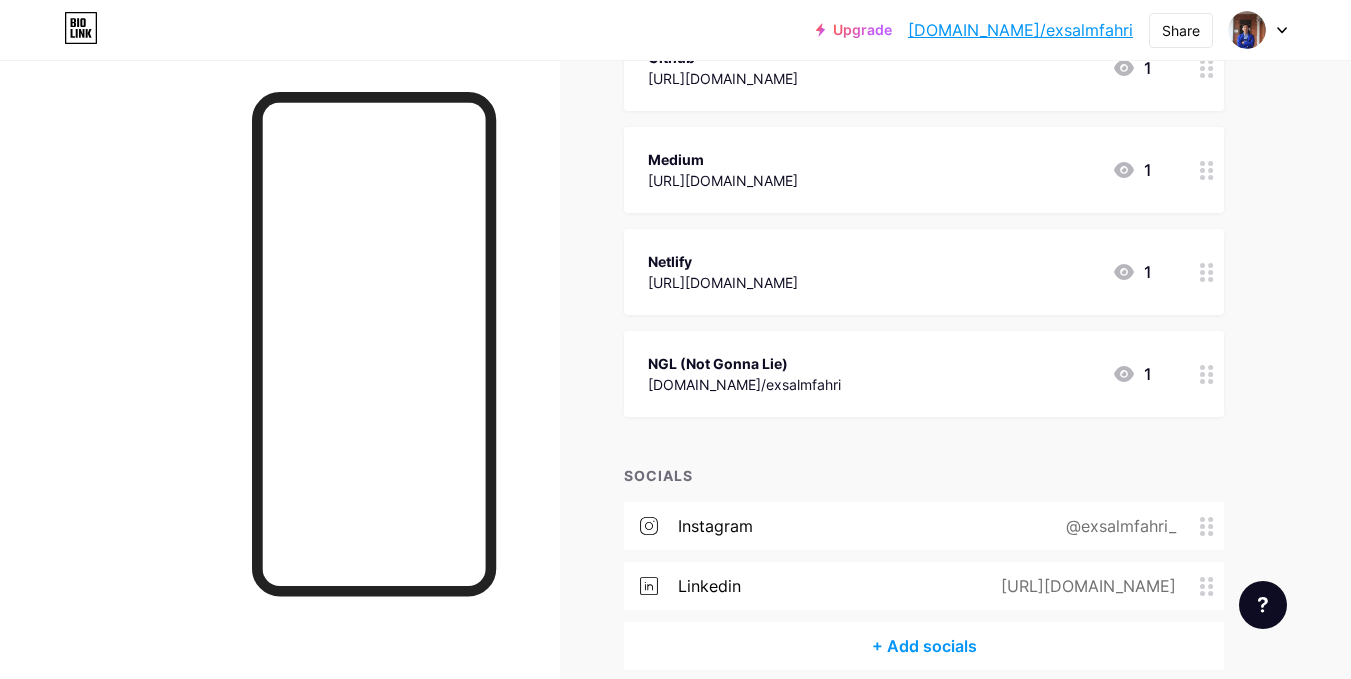 click 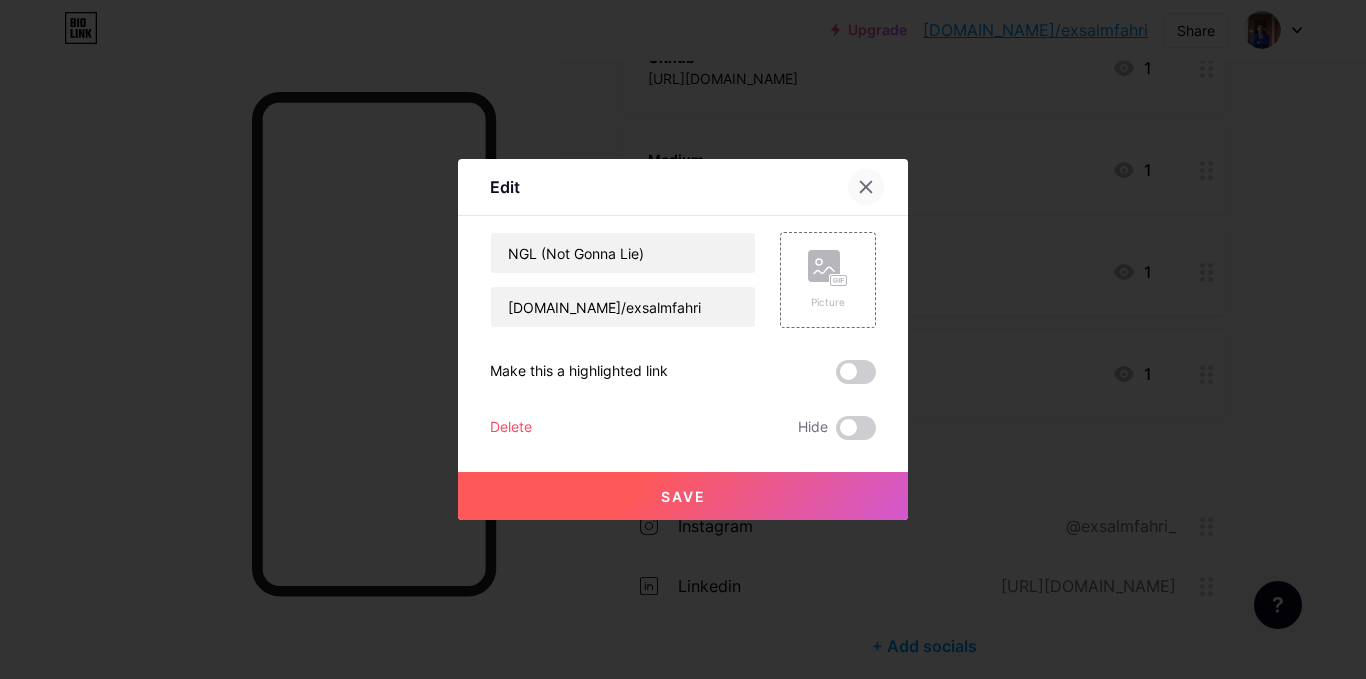click 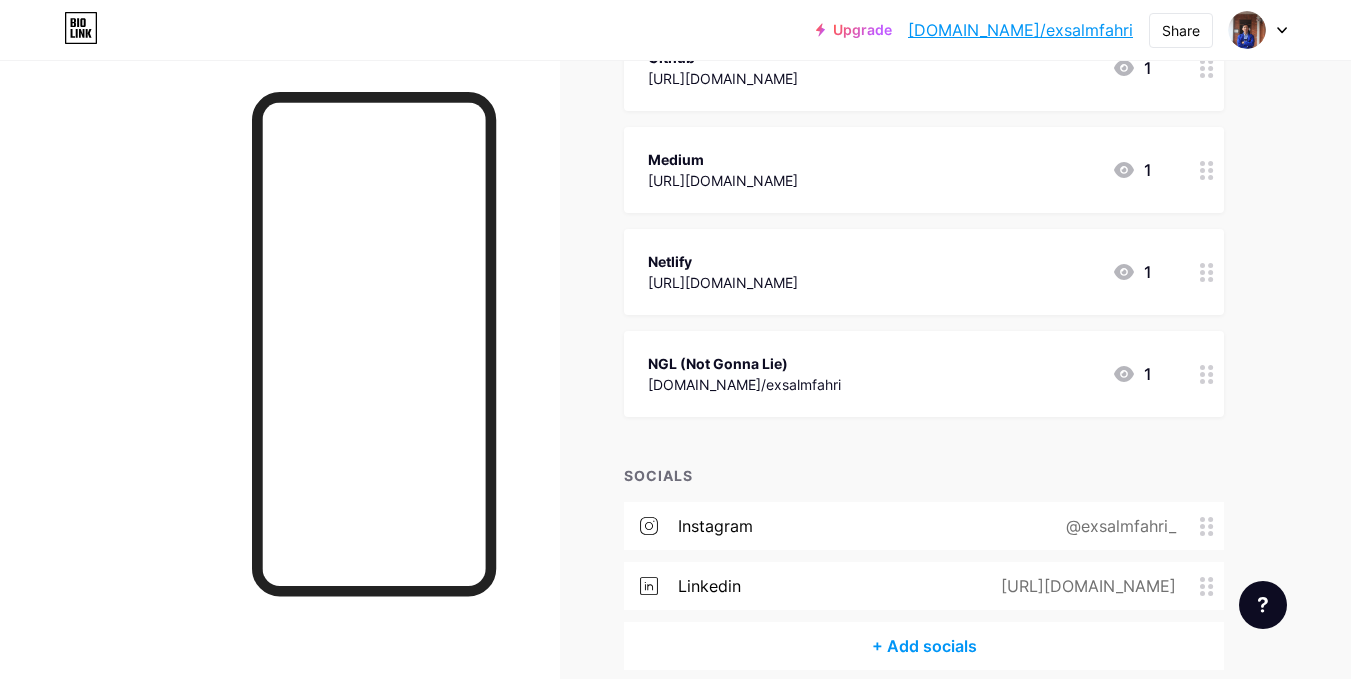 scroll, scrollTop: 0, scrollLeft: 0, axis: both 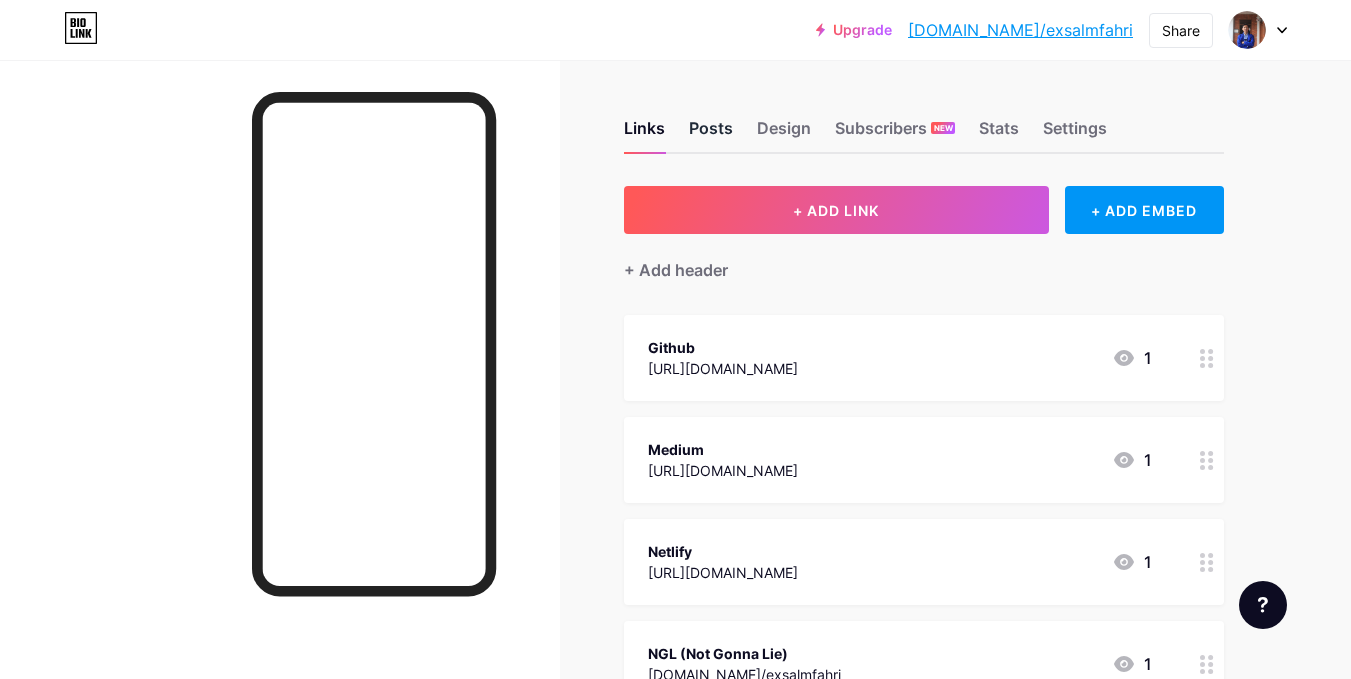 click on "Posts" at bounding box center (711, 134) 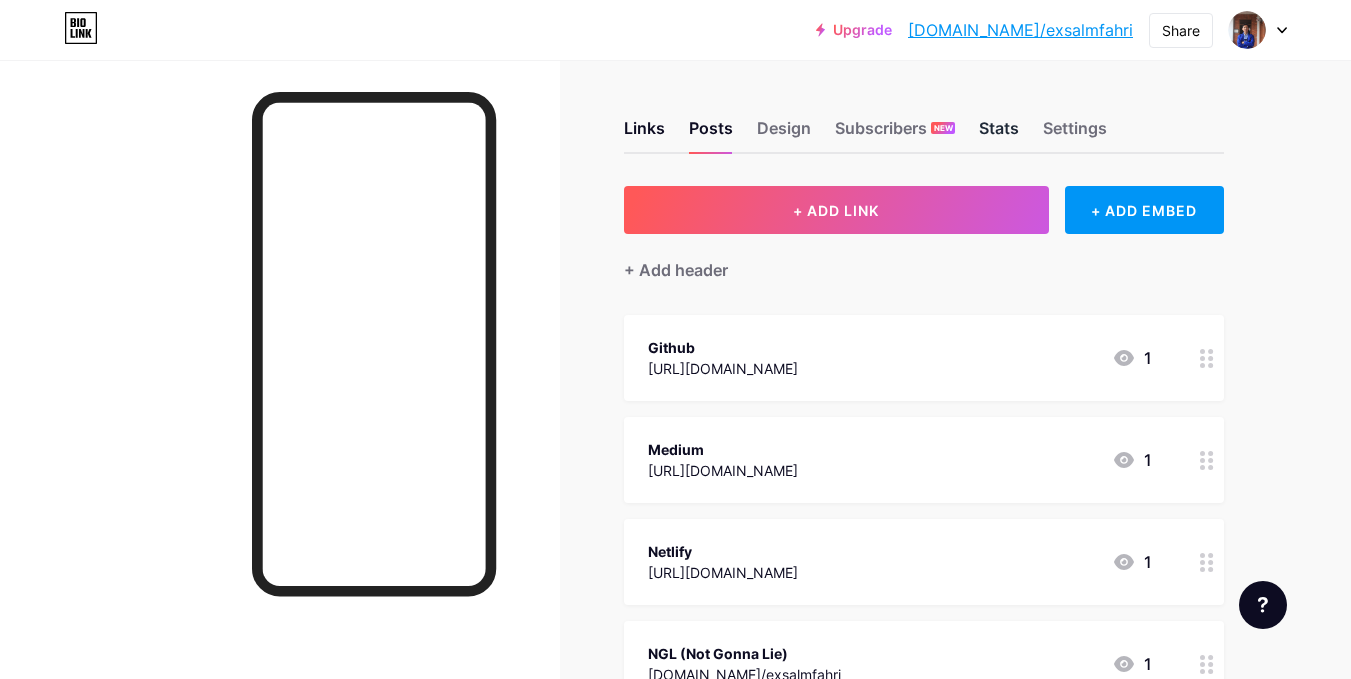 click on "Stats" at bounding box center (999, 134) 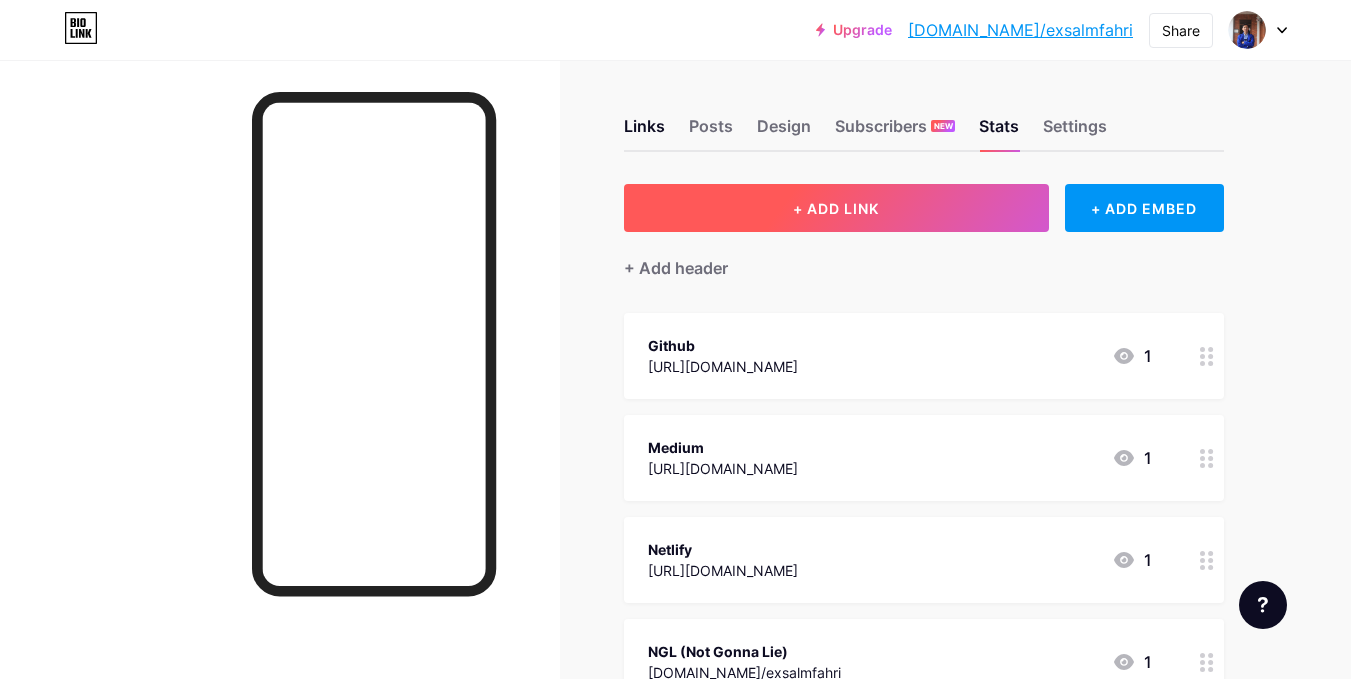 scroll, scrollTop: 0, scrollLeft: 0, axis: both 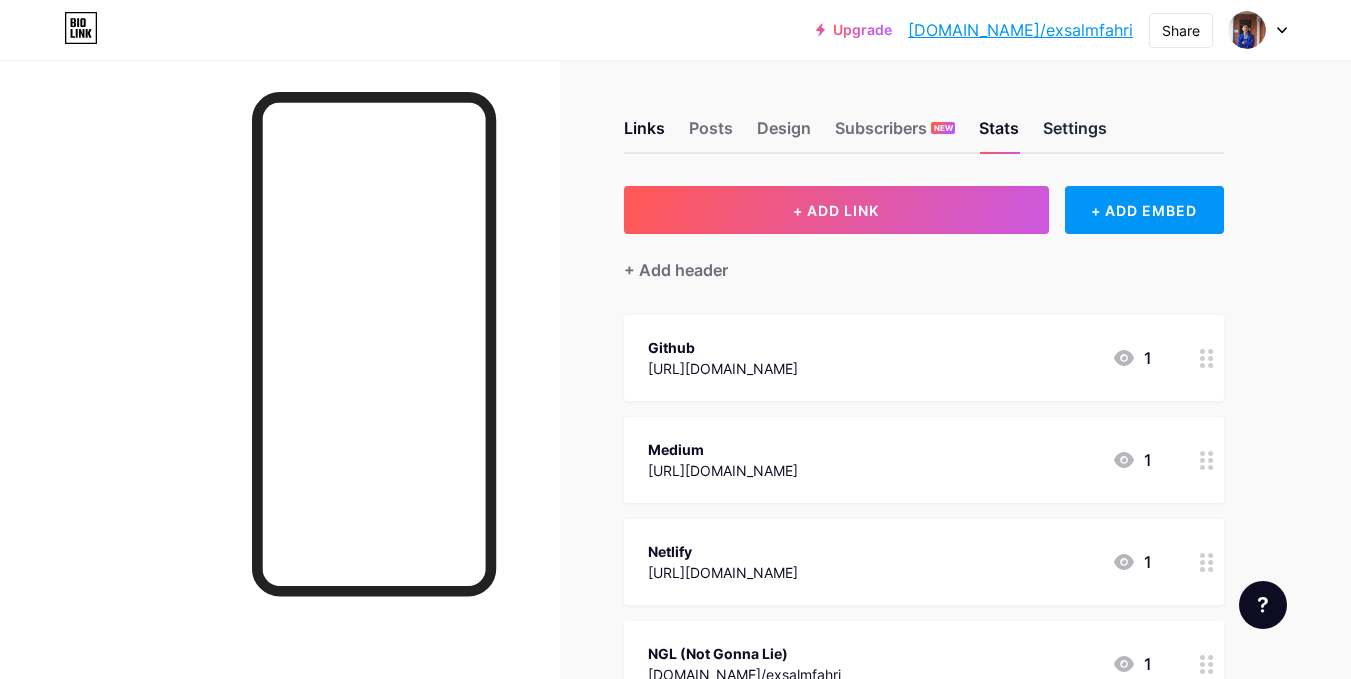 click on "Settings" at bounding box center [1075, 134] 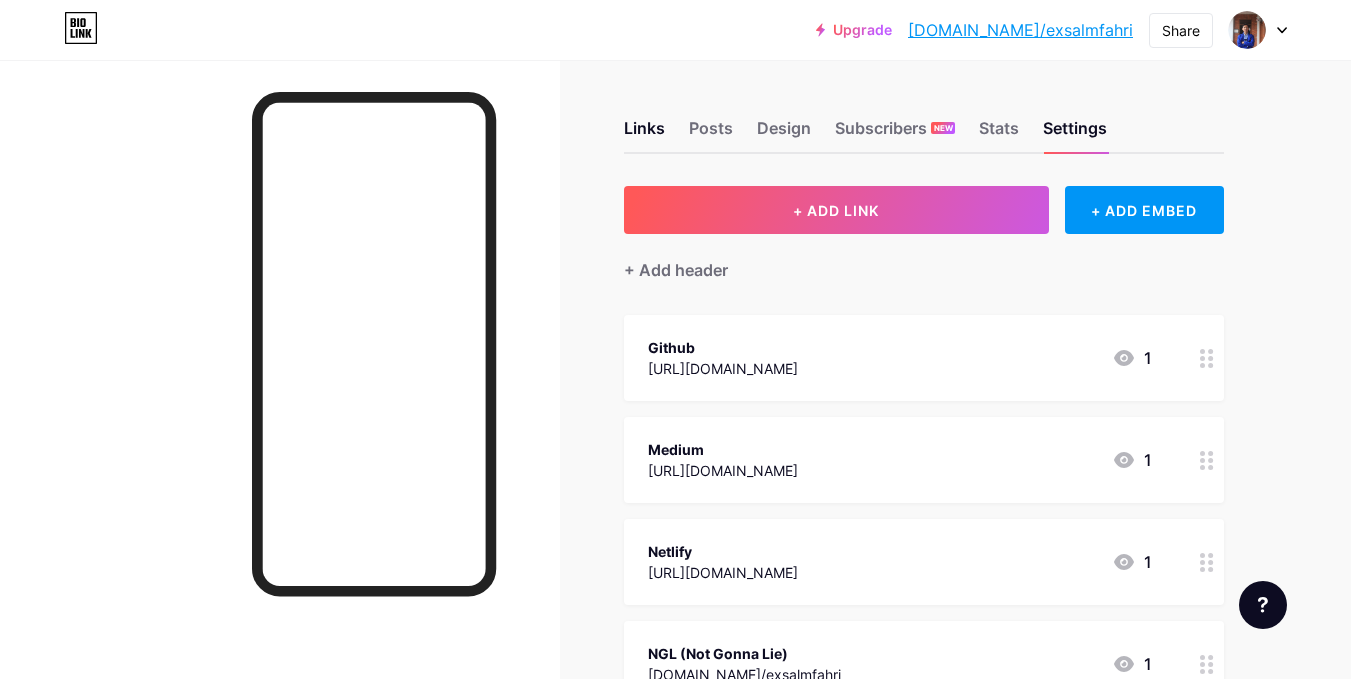 click on "Links
Posts
Design
Subscribers
NEW
Stats
Settings" at bounding box center [924, 119] 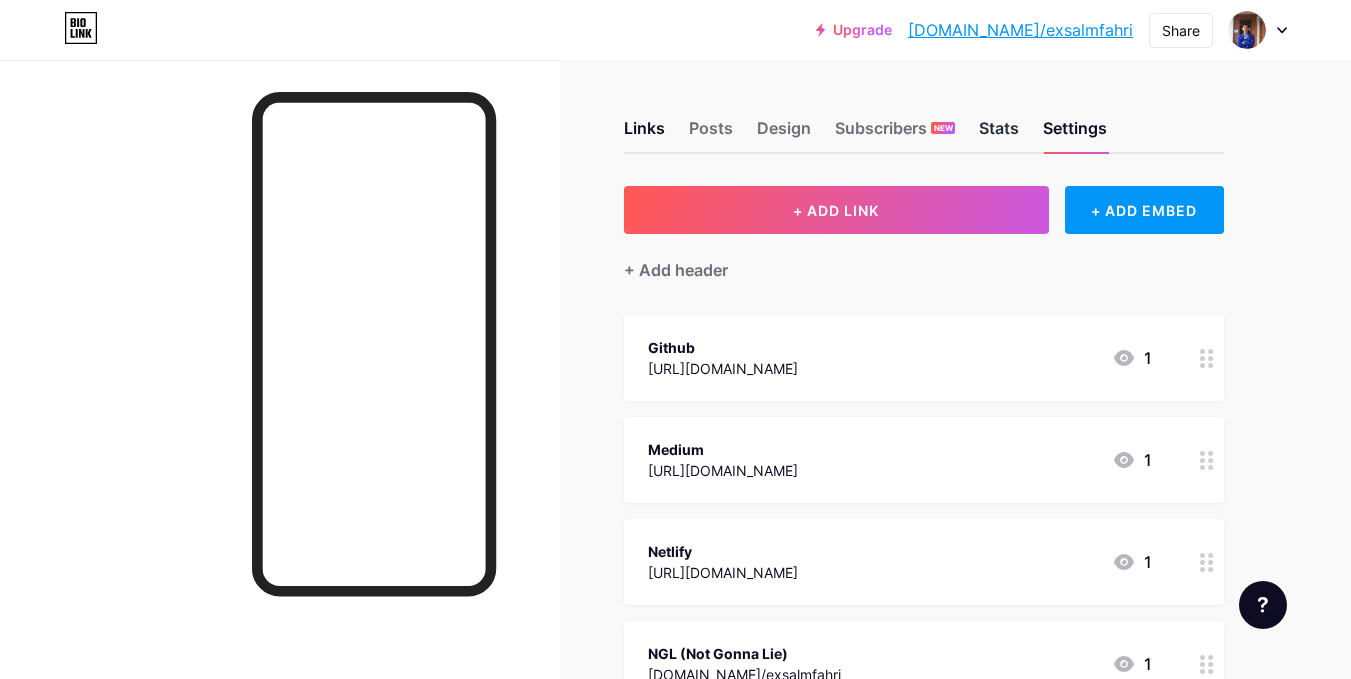 click on "Stats" at bounding box center [999, 134] 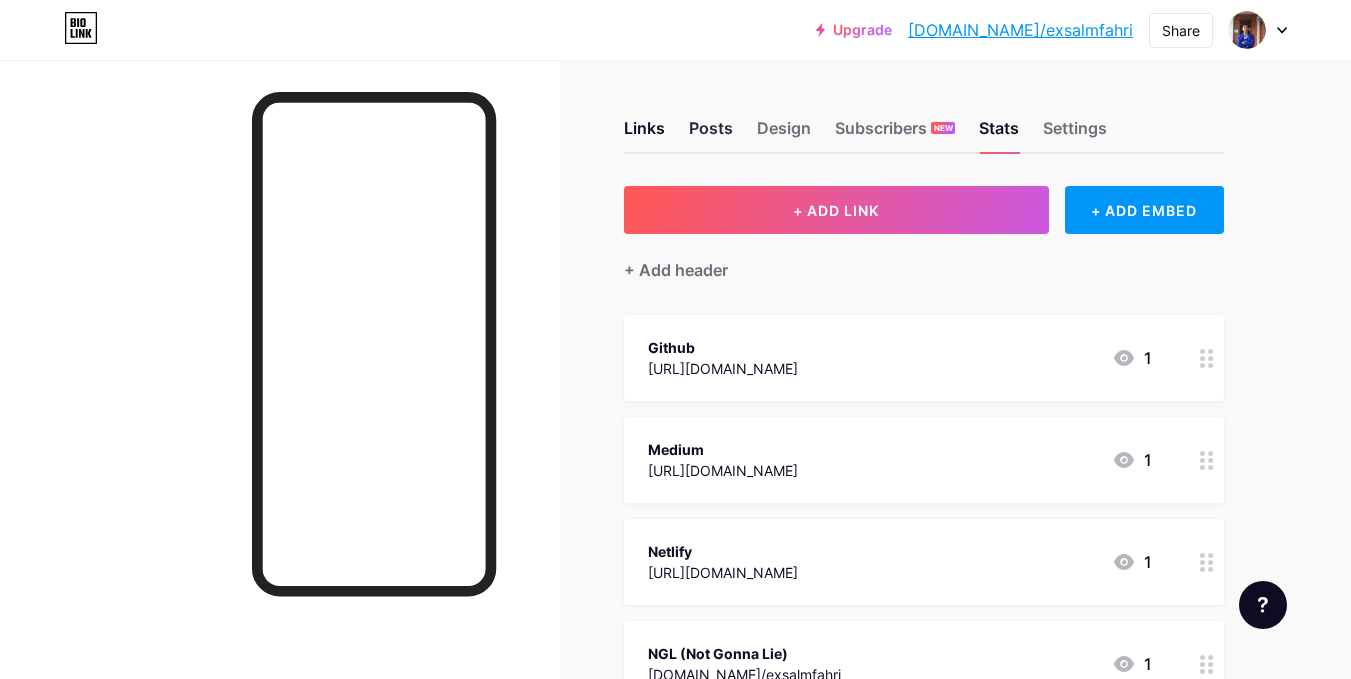 click on "Posts" at bounding box center [711, 134] 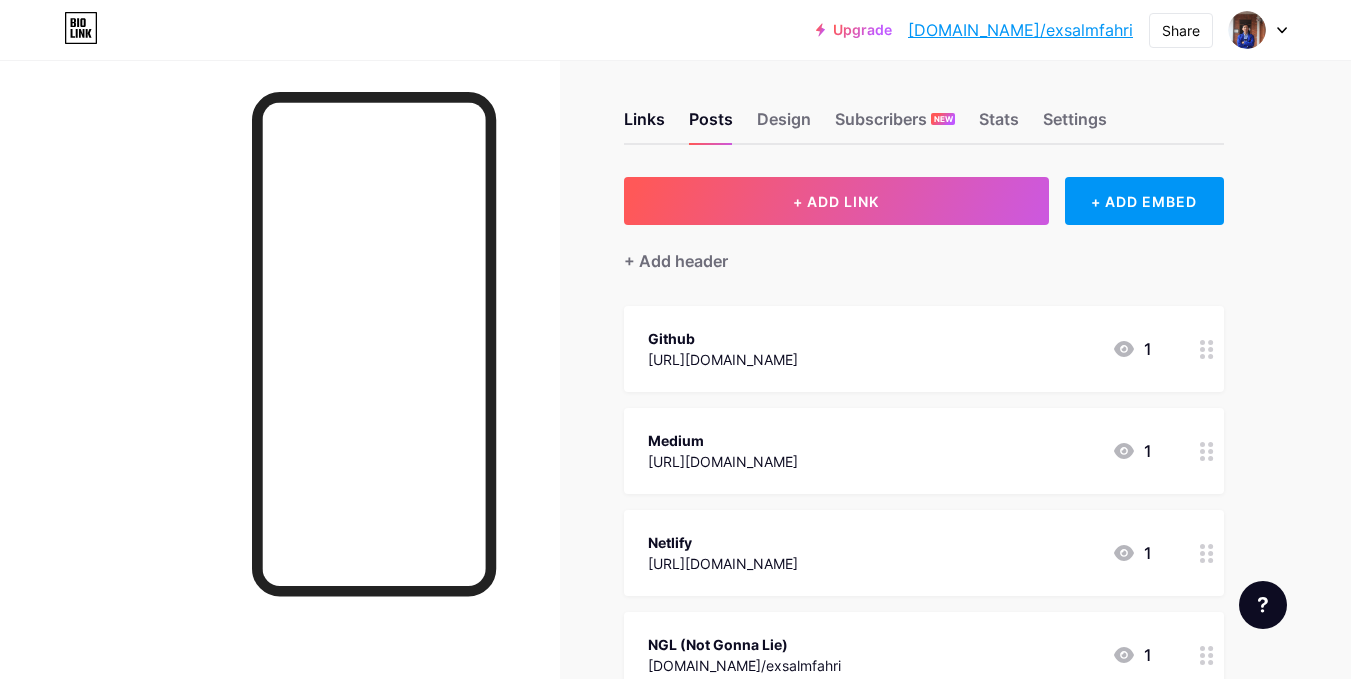 scroll, scrollTop: 0, scrollLeft: 0, axis: both 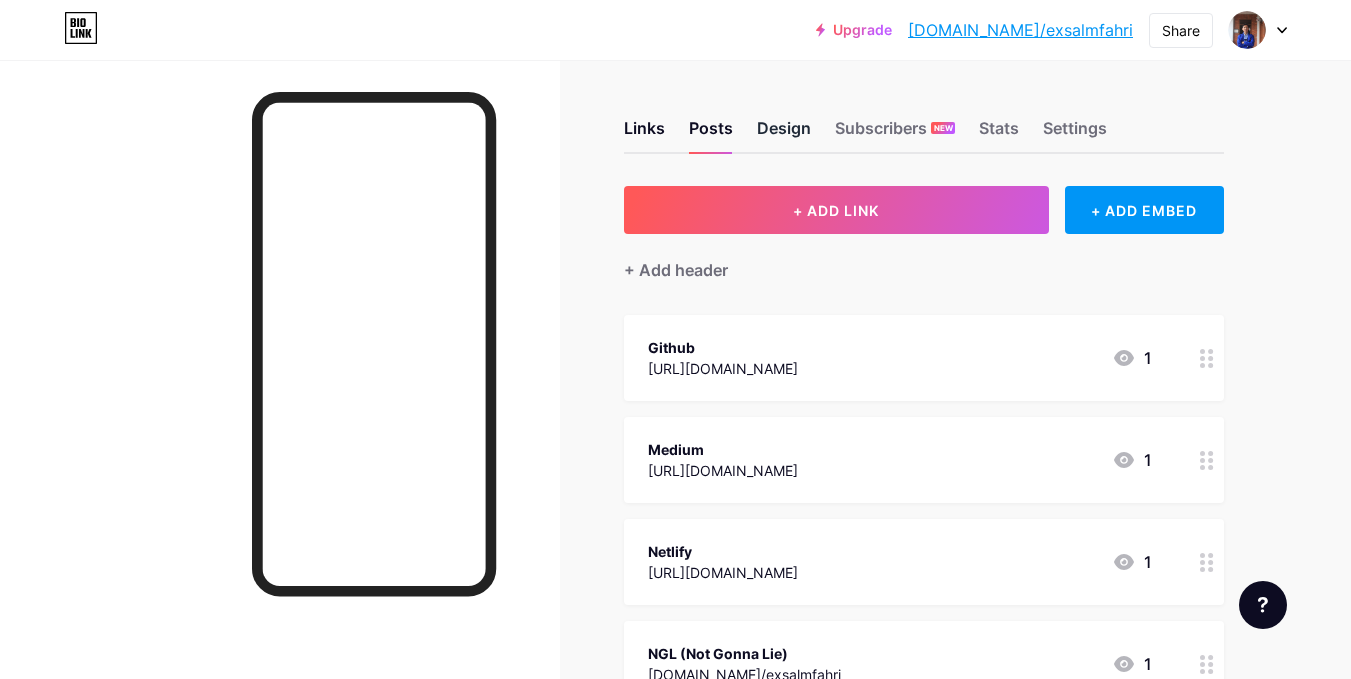 click on "Design" at bounding box center (784, 134) 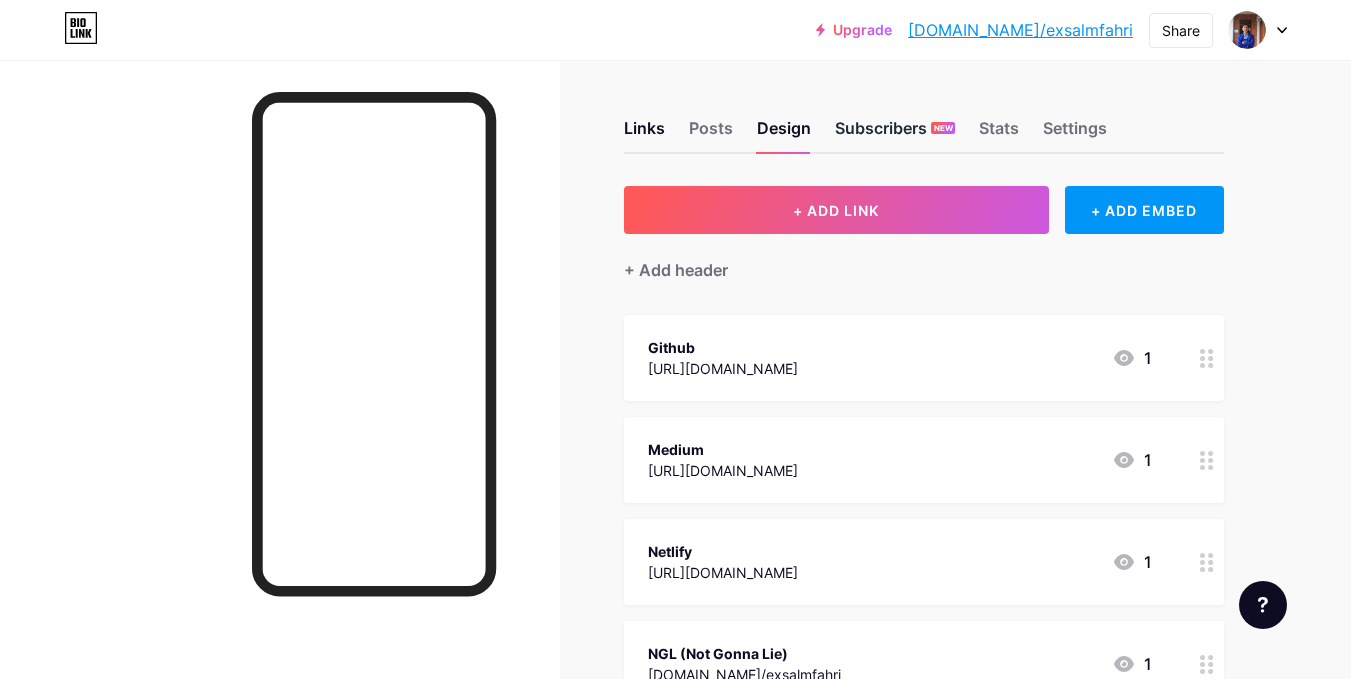 click on "Subscribers
NEW" at bounding box center [895, 134] 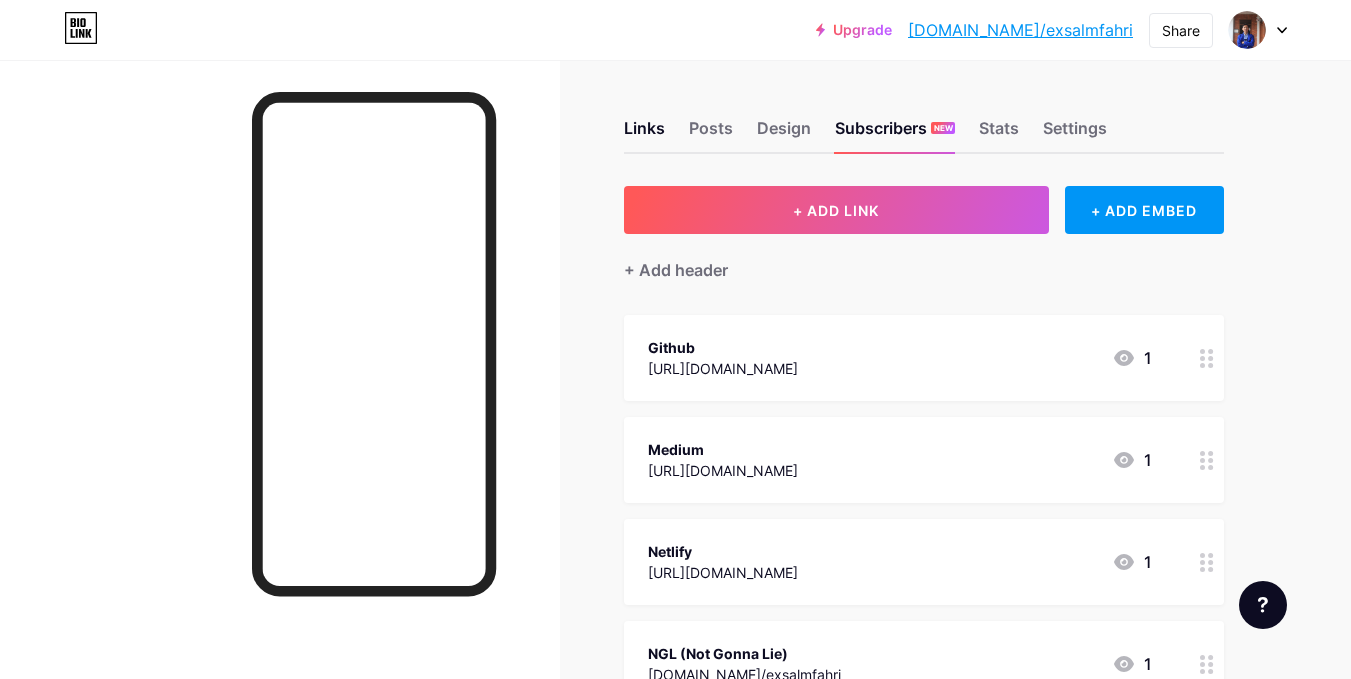 click on "Links
Posts
Design
Subscribers
NEW
Stats
Settings" at bounding box center (924, 119) 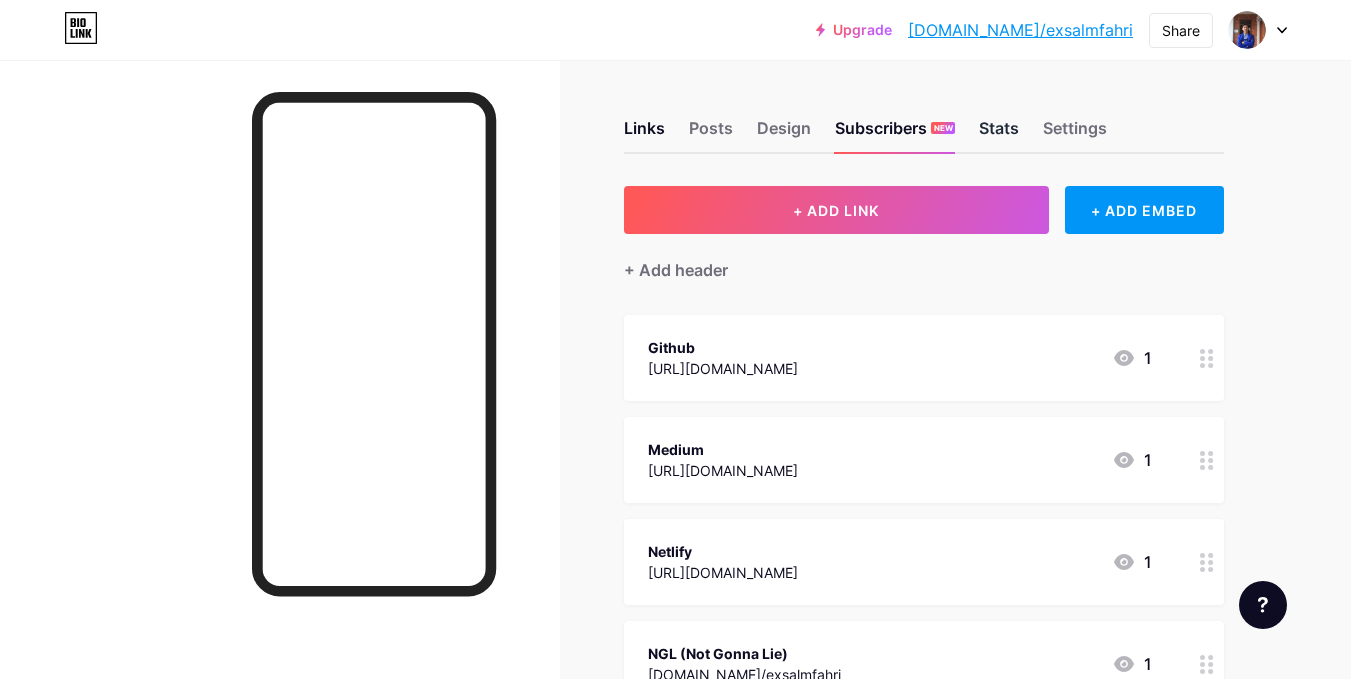 click on "Stats" at bounding box center [999, 134] 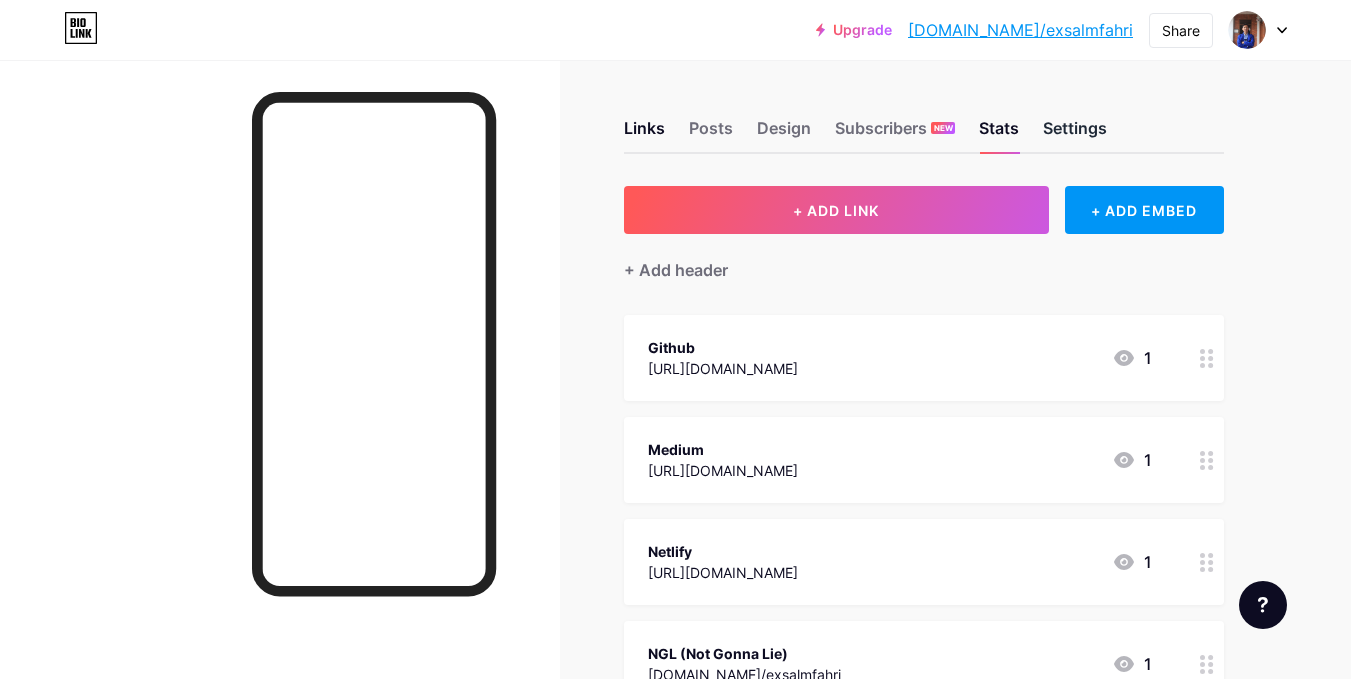 click on "Settings" at bounding box center [1075, 134] 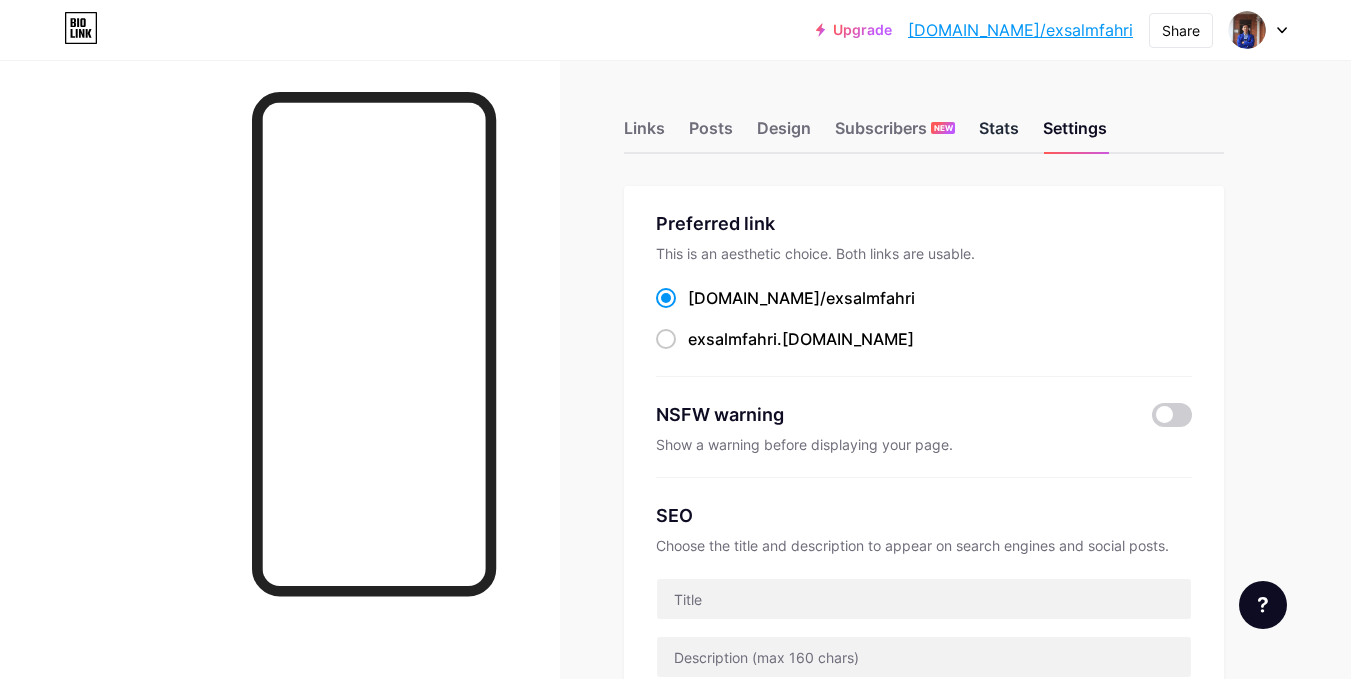 click on "Stats" at bounding box center [999, 134] 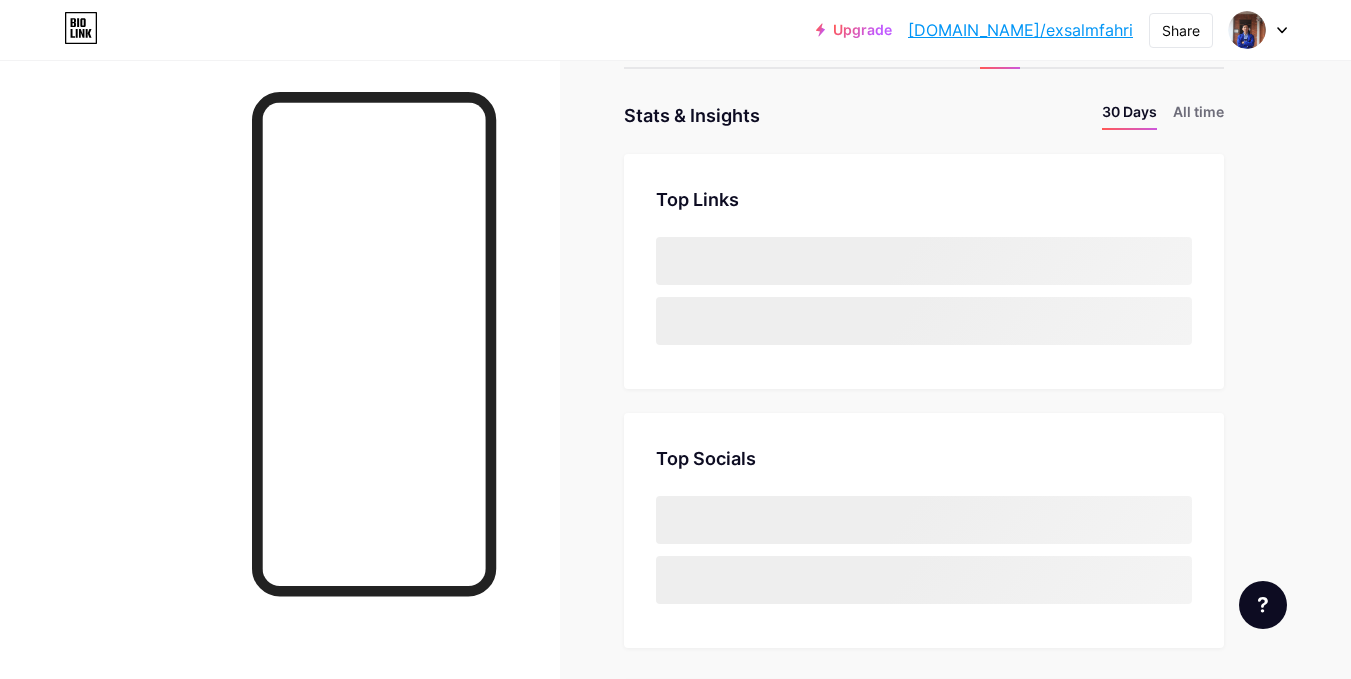 scroll, scrollTop: 0, scrollLeft: 0, axis: both 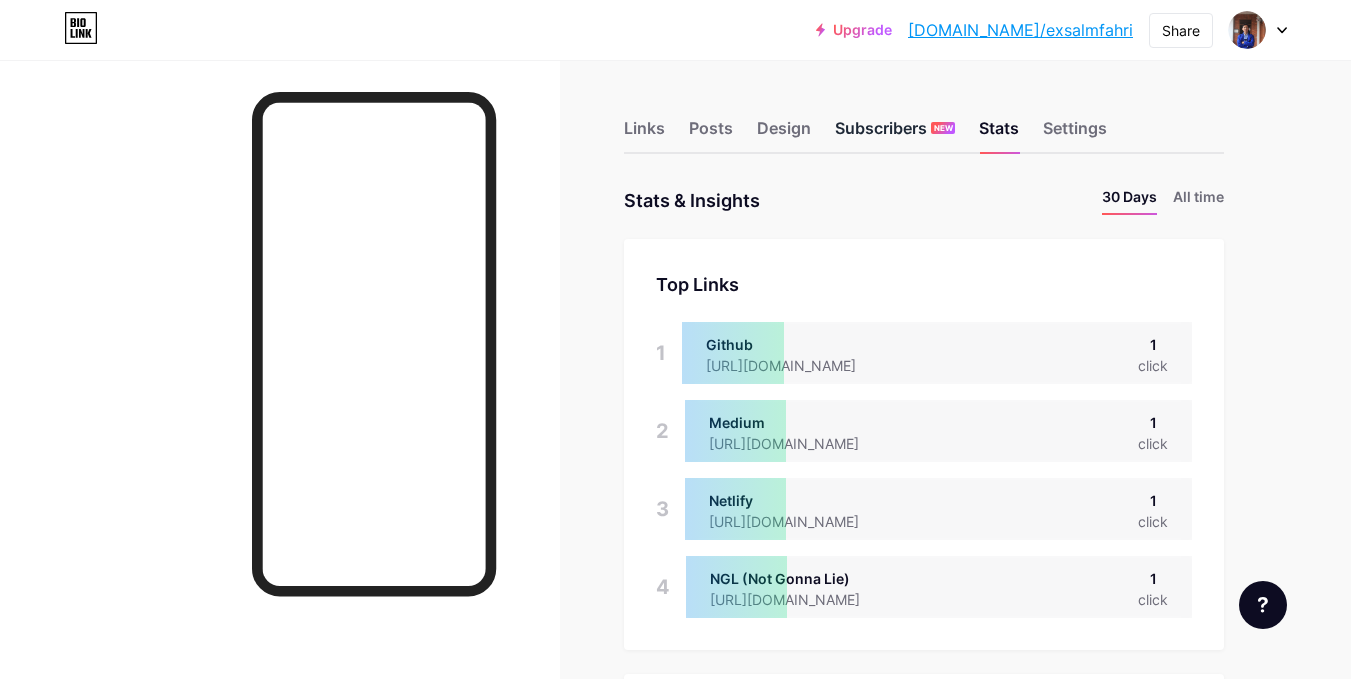 click on "Subscribers
NEW" at bounding box center (895, 134) 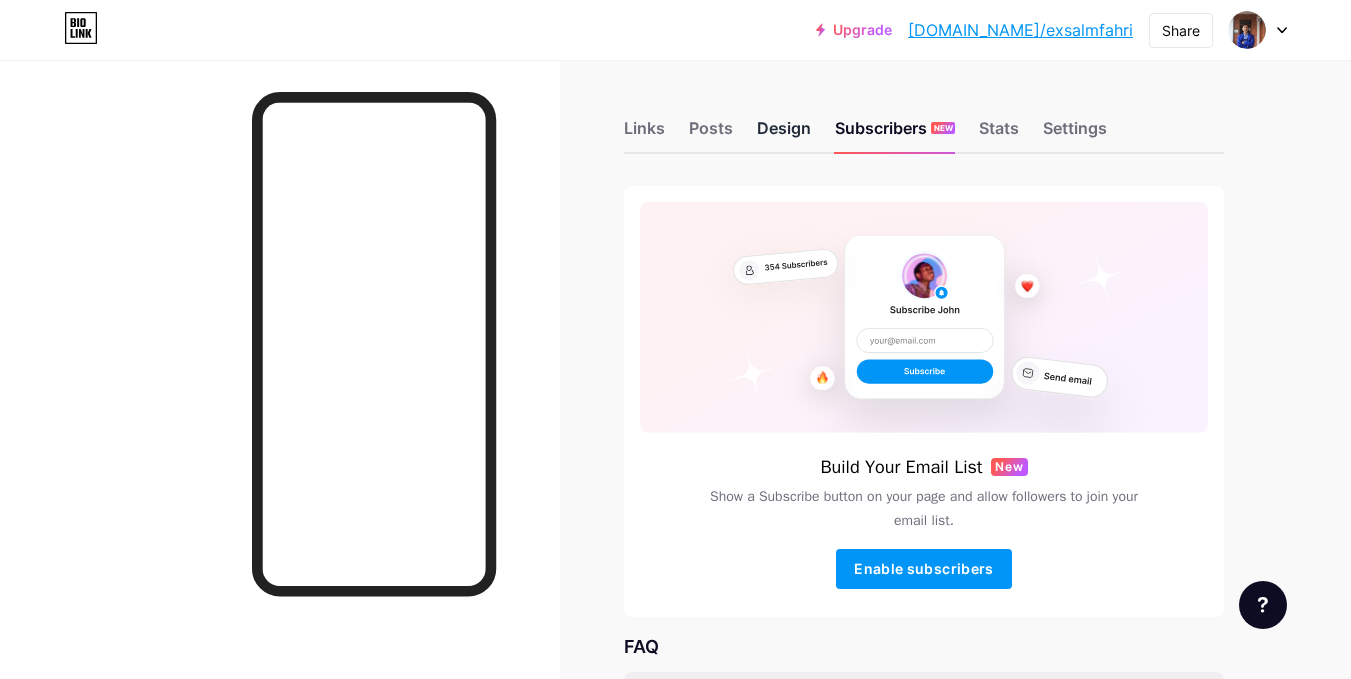 click on "Design" at bounding box center (784, 134) 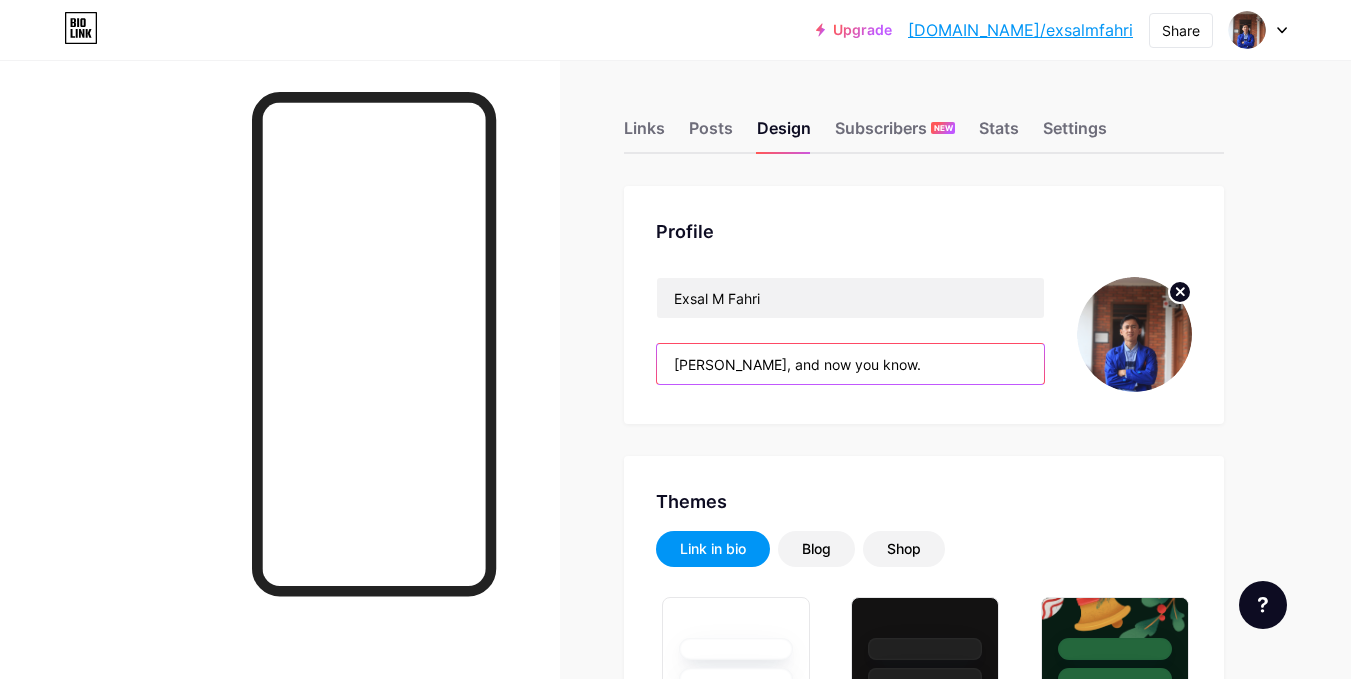 click on "[PERSON_NAME], and now you know." at bounding box center [850, 364] 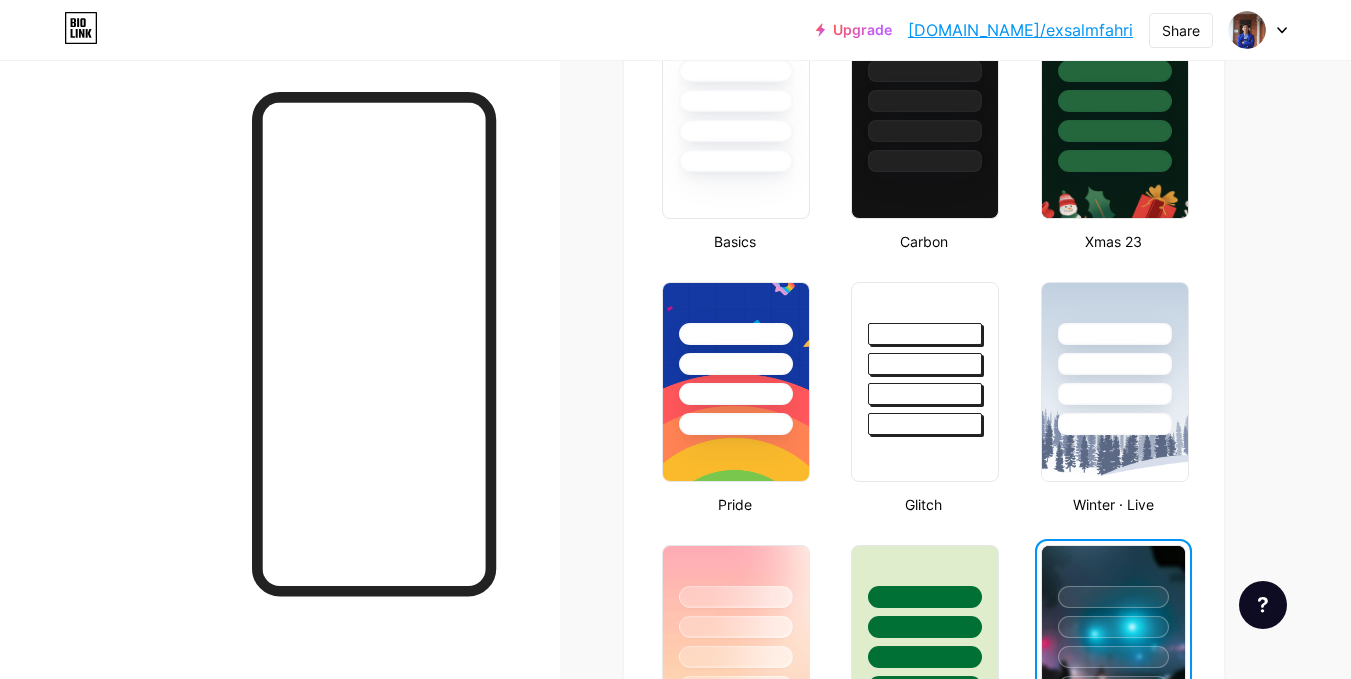 scroll, scrollTop: 100, scrollLeft: 0, axis: vertical 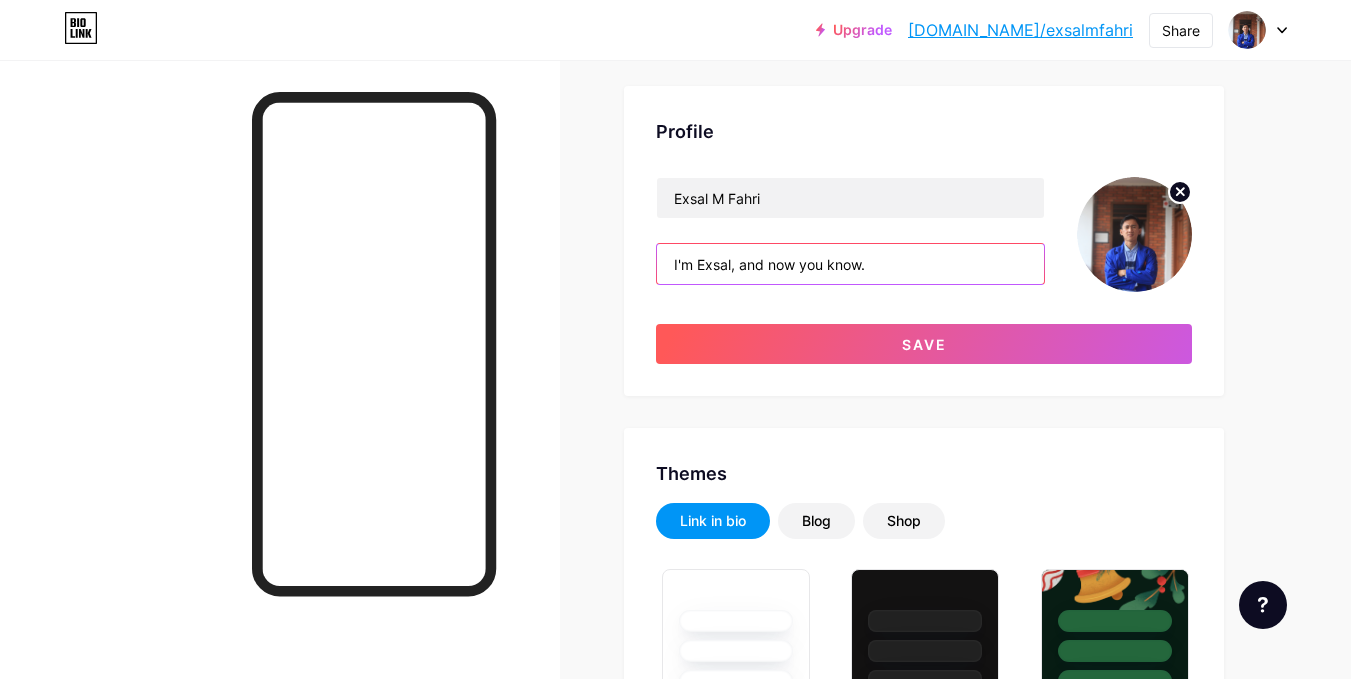 type on "I'm Exsal, and now you know." 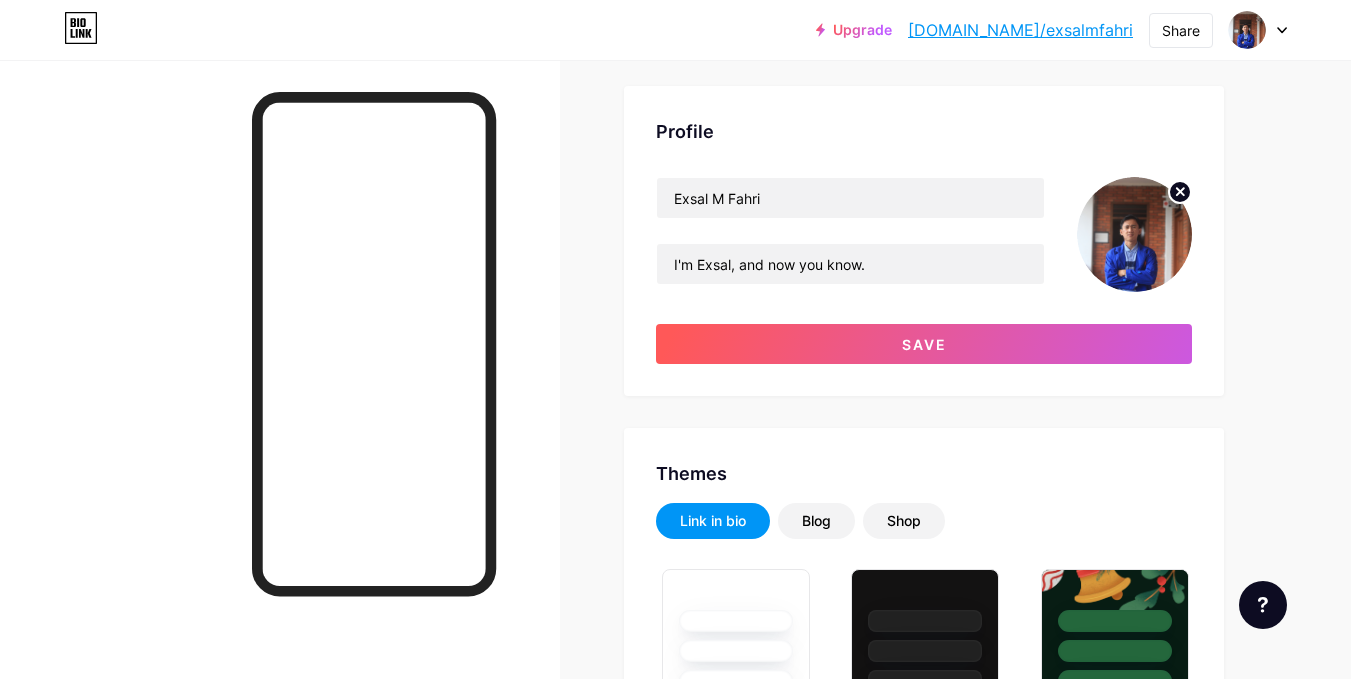 click on "Save" at bounding box center (924, 344) 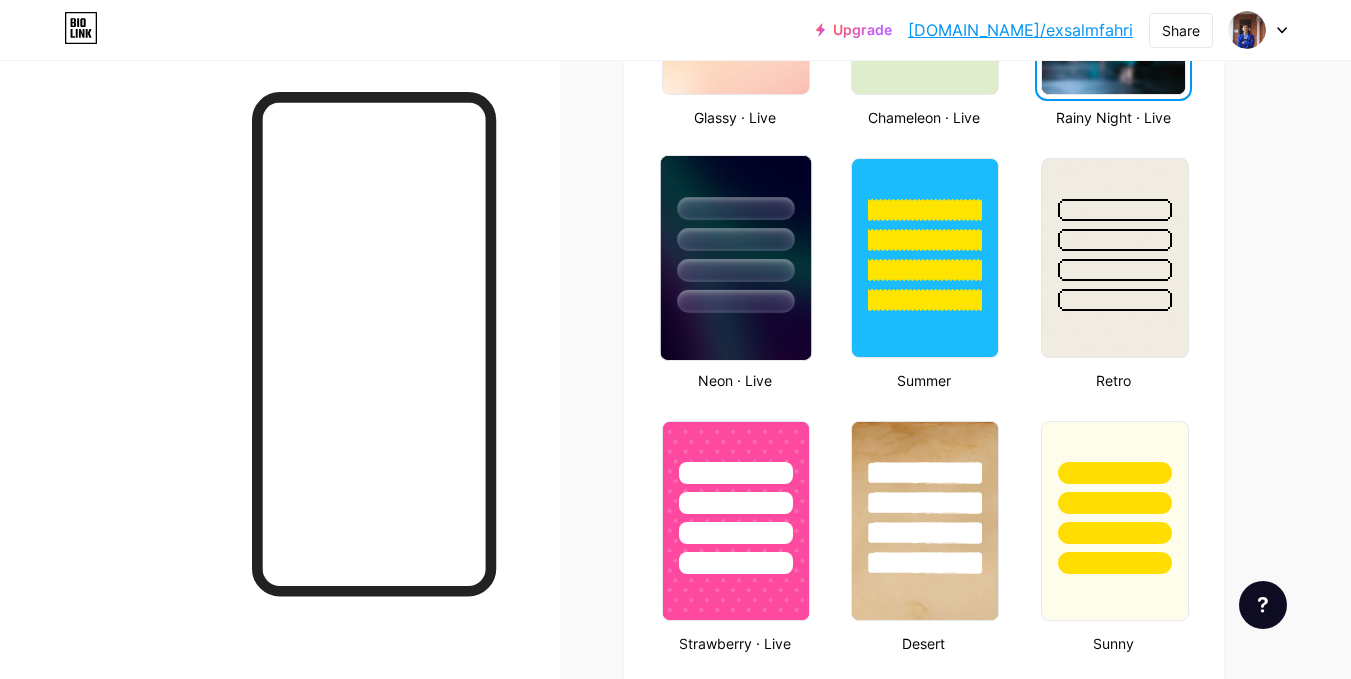click at bounding box center [735, 301] 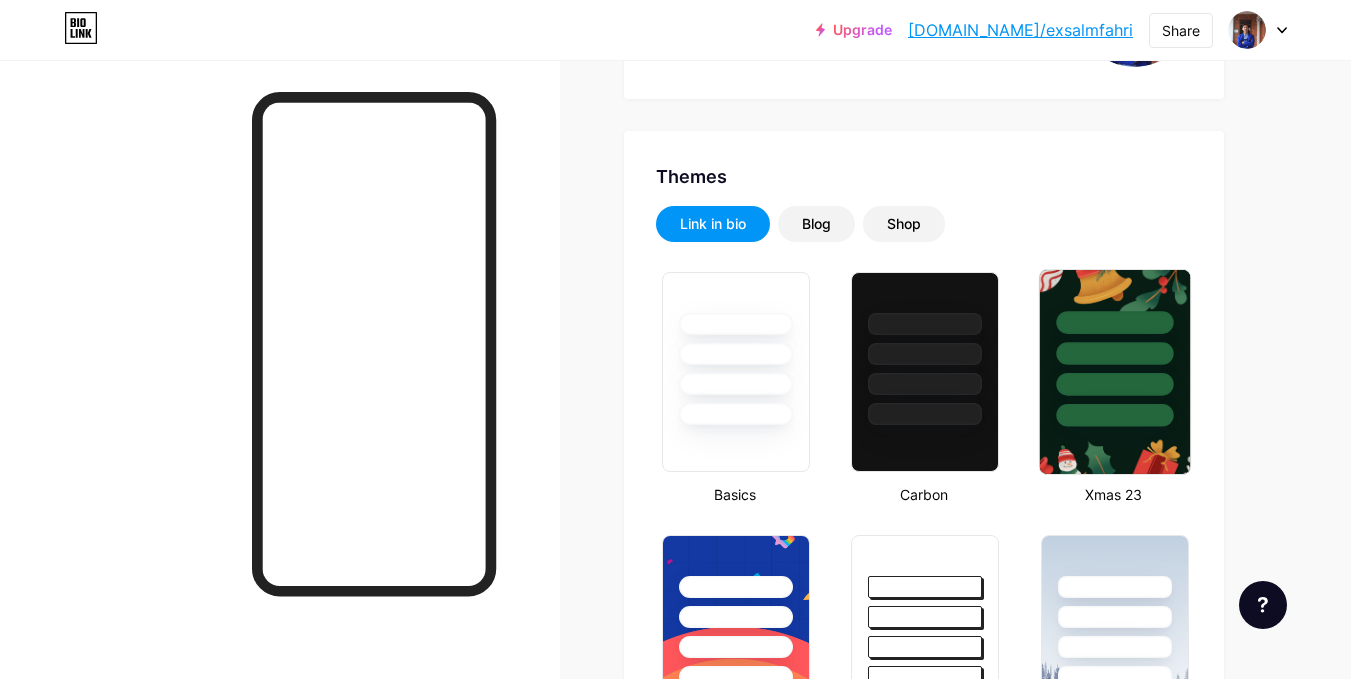 scroll, scrollTop: 318, scrollLeft: 0, axis: vertical 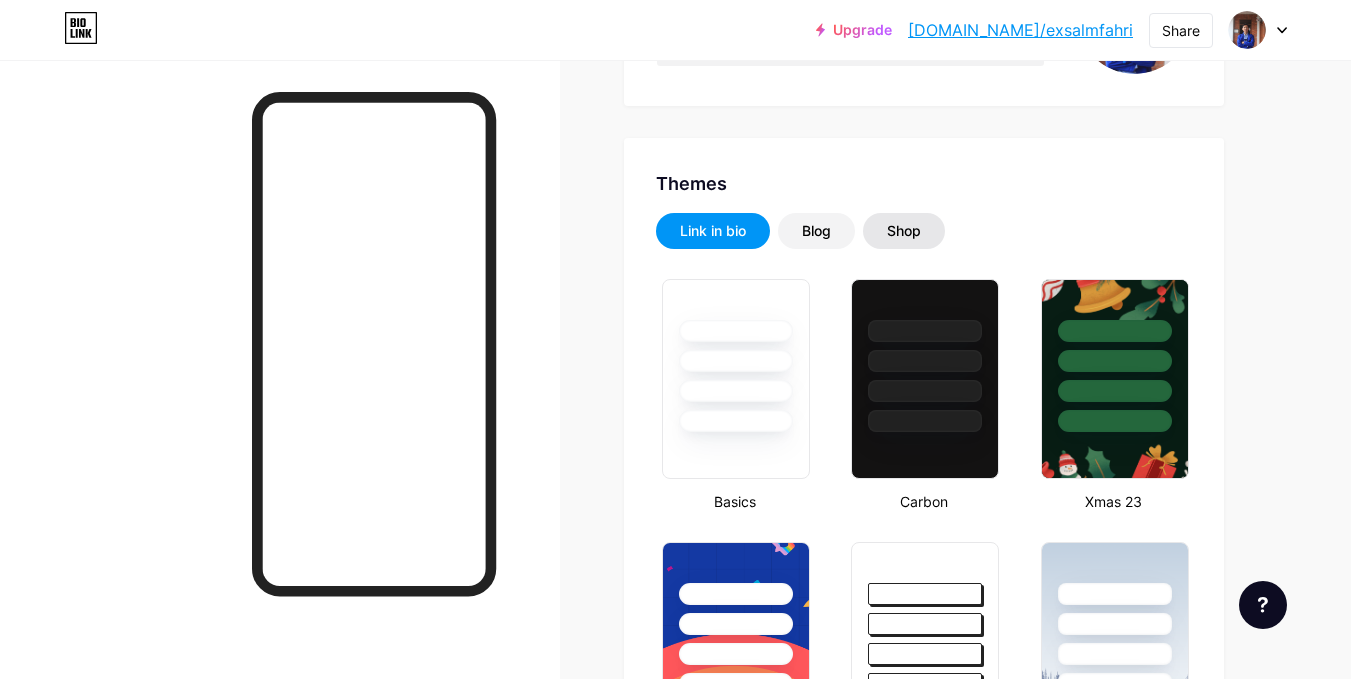 click on "Shop" at bounding box center (904, 231) 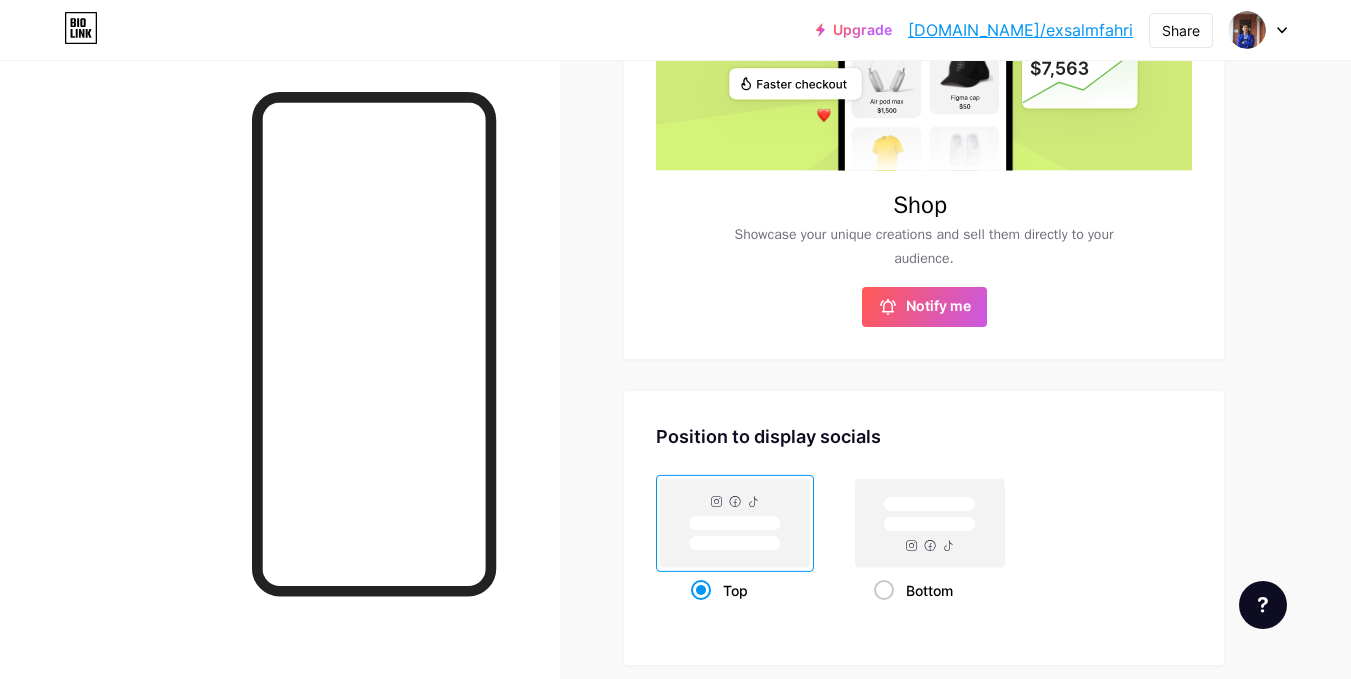 scroll, scrollTop: 518, scrollLeft: 0, axis: vertical 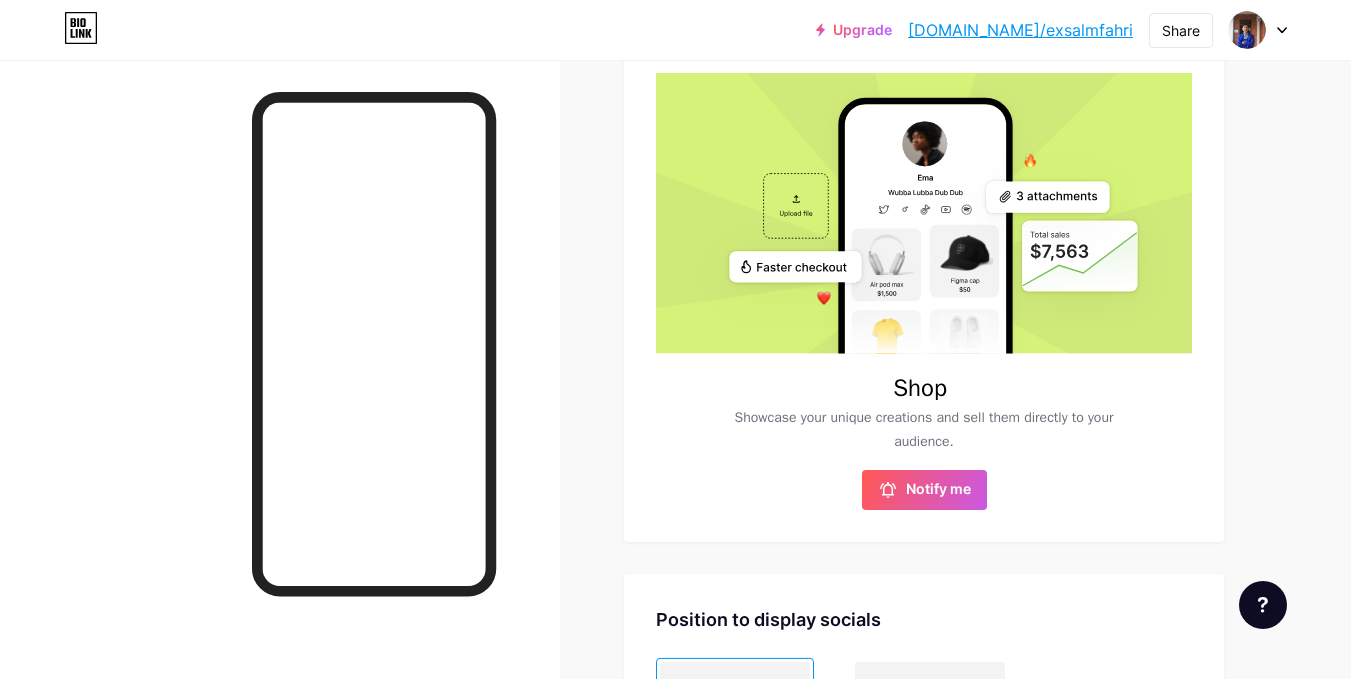 click 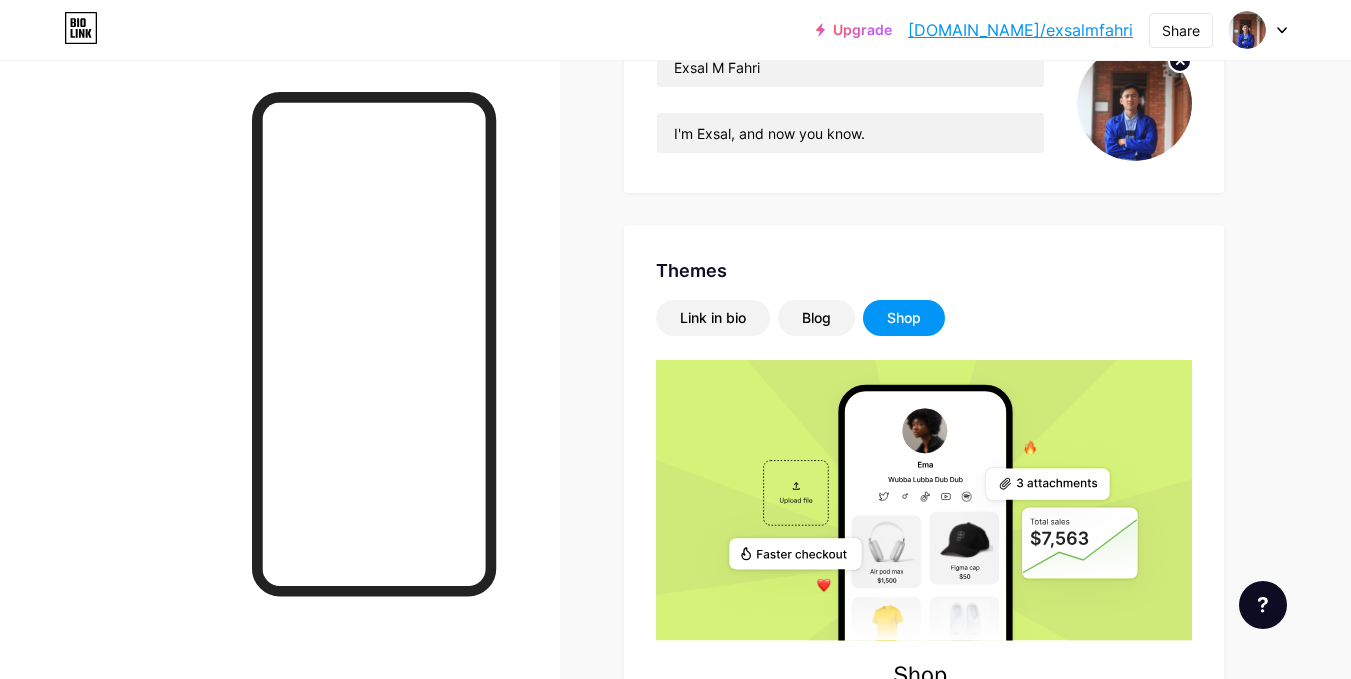 scroll, scrollTop: 218, scrollLeft: 0, axis: vertical 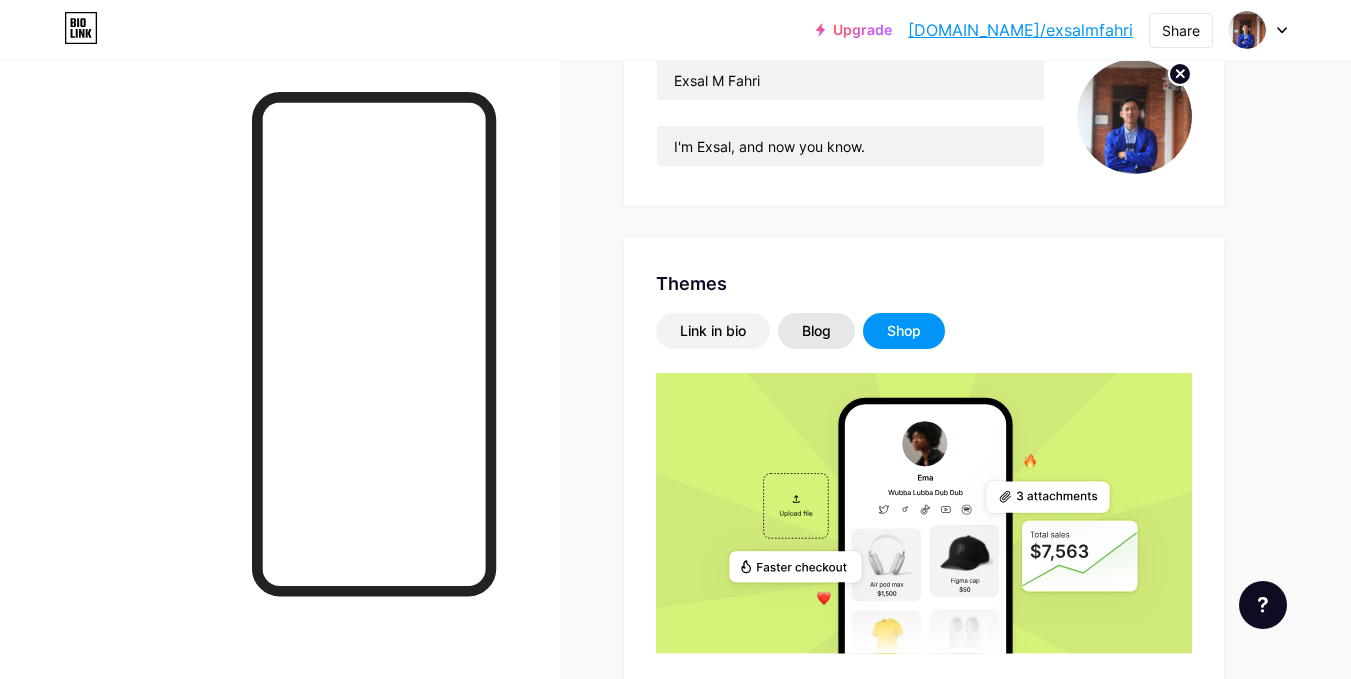 click on "Blog" at bounding box center [816, 331] 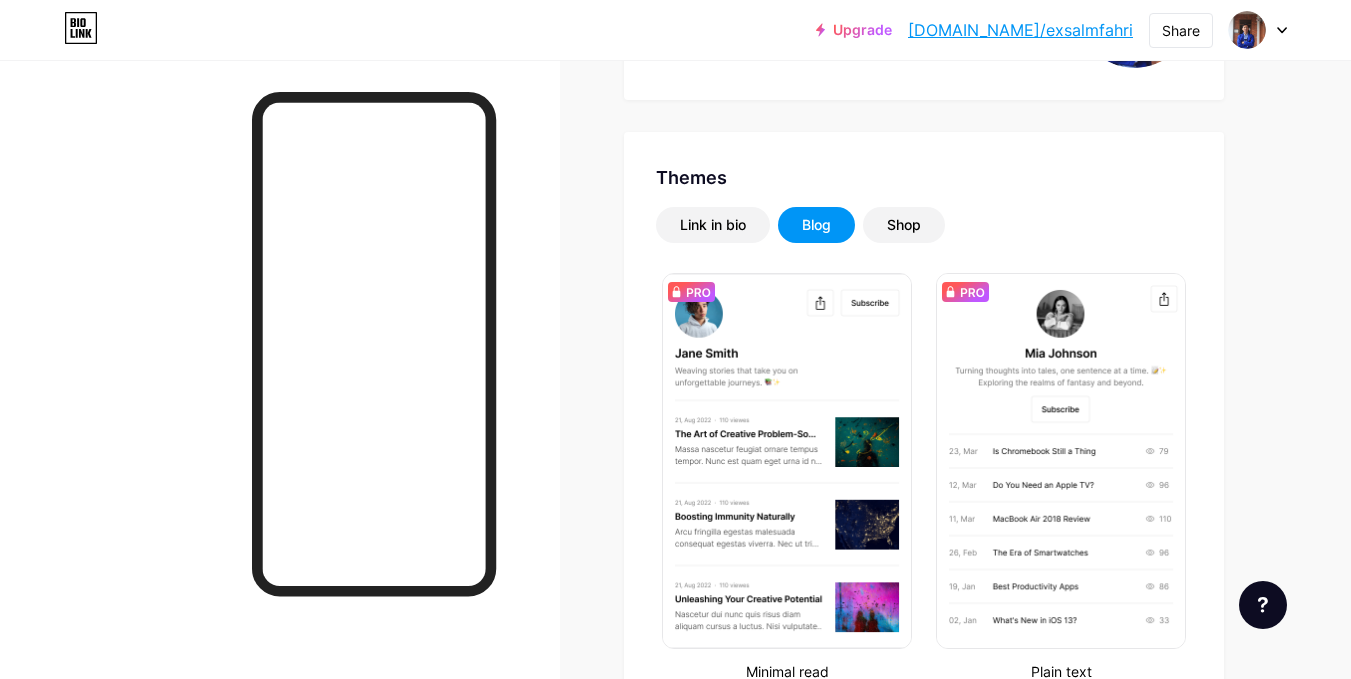 scroll, scrollTop: 318, scrollLeft: 0, axis: vertical 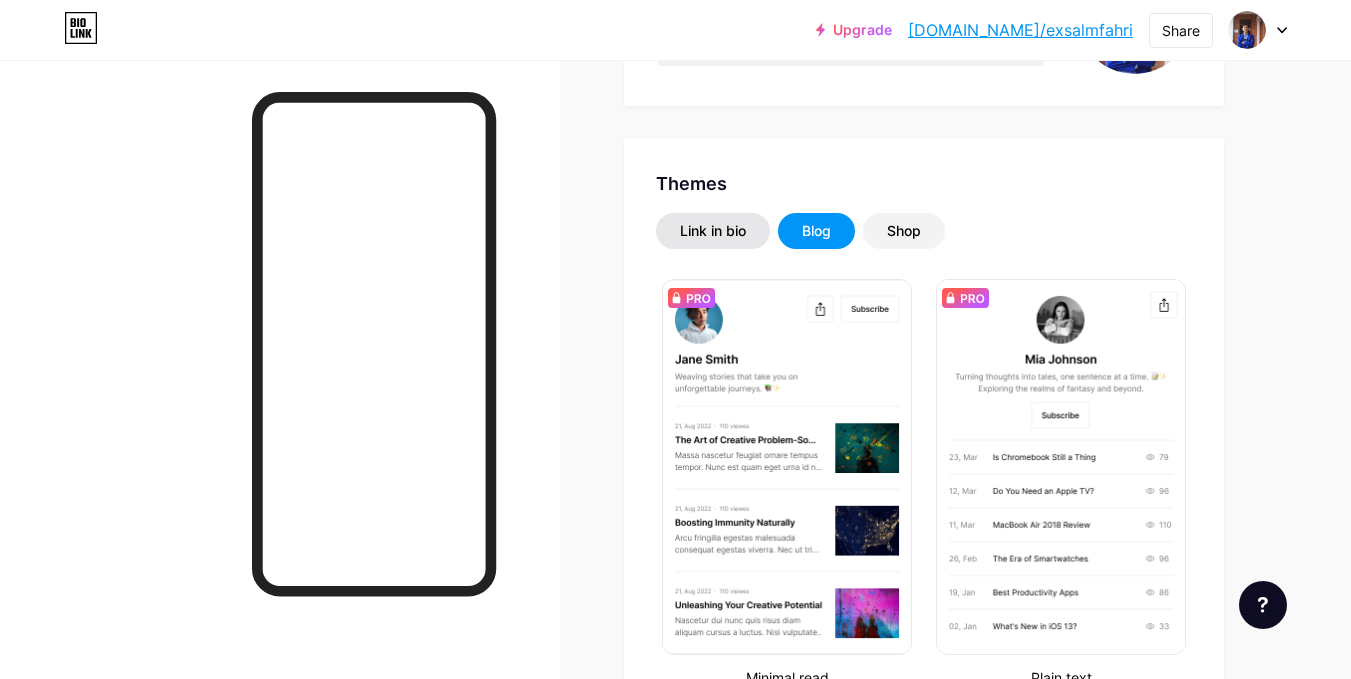 click on "Link in bio" at bounding box center (713, 231) 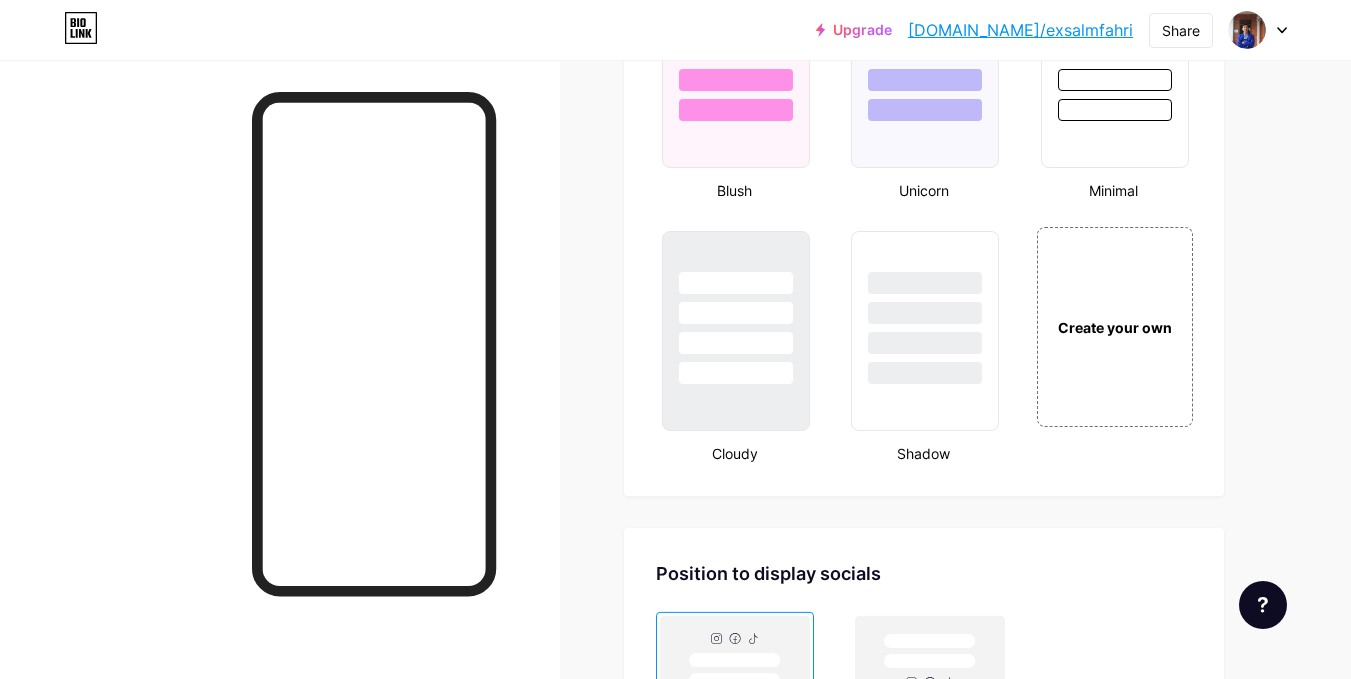 scroll, scrollTop: 2318, scrollLeft: 0, axis: vertical 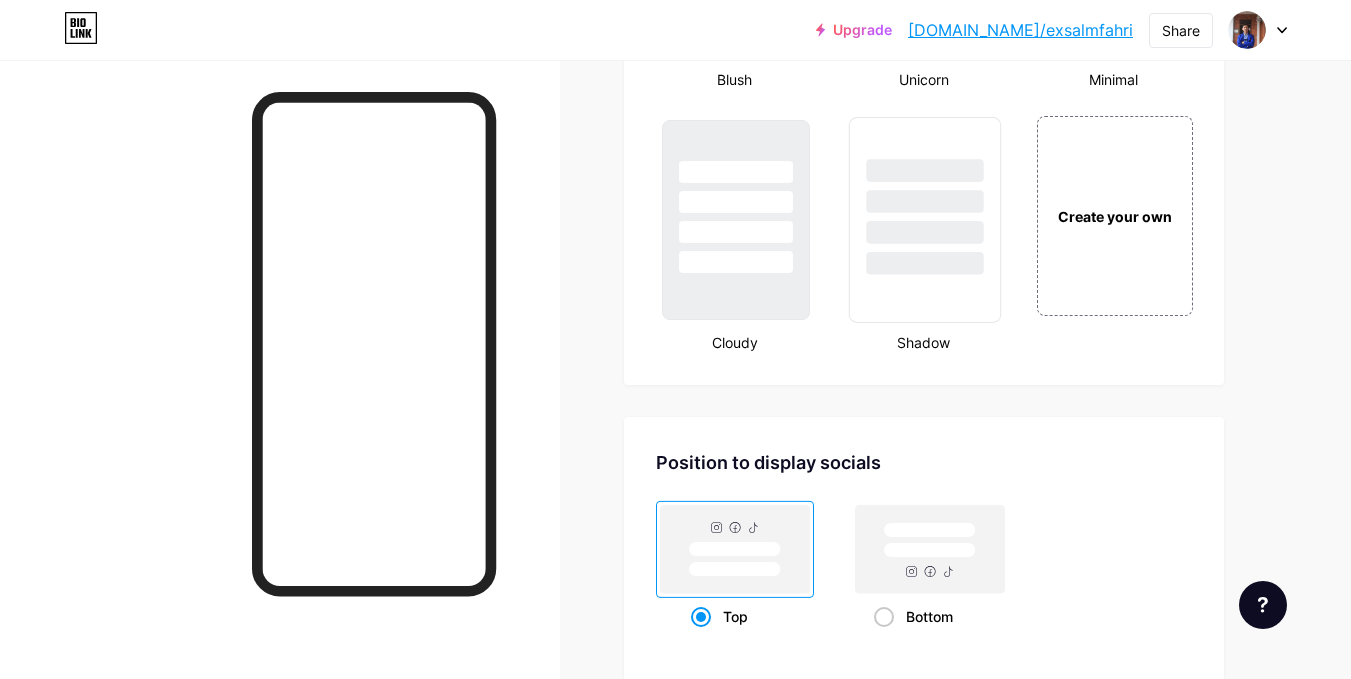 click at bounding box center (925, 220) 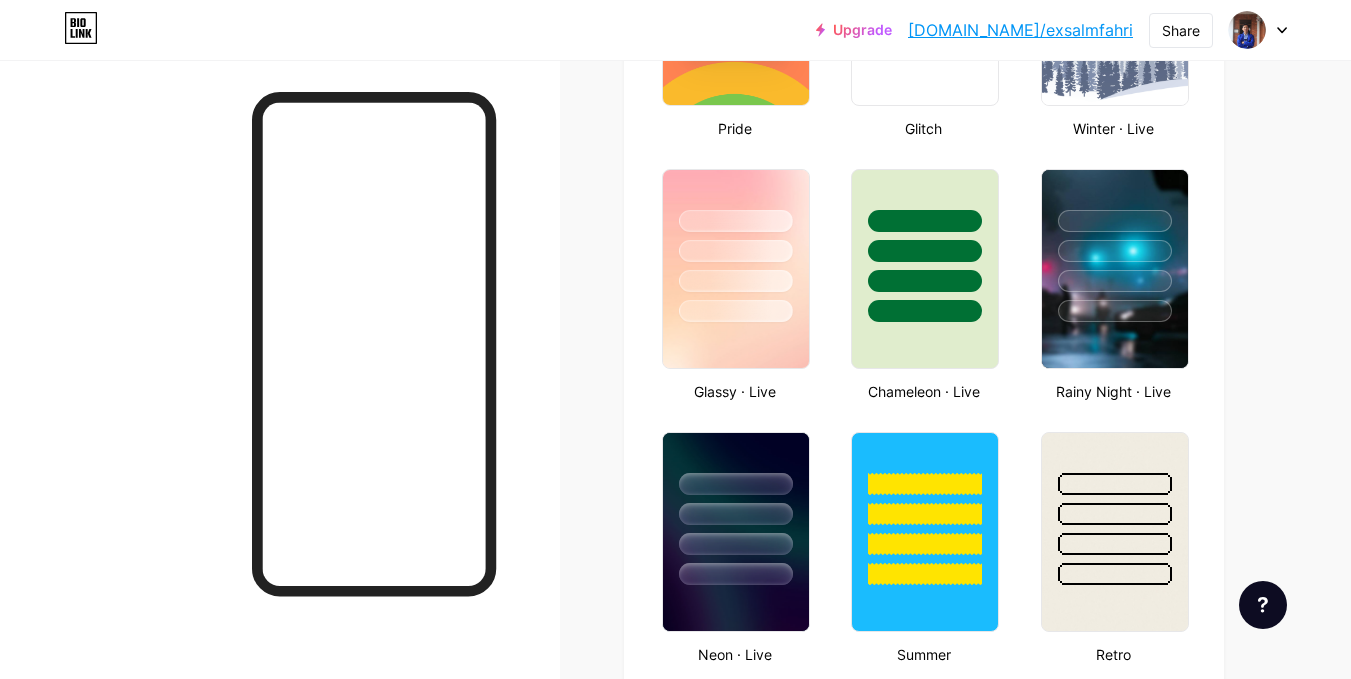 scroll, scrollTop: 918, scrollLeft: 0, axis: vertical 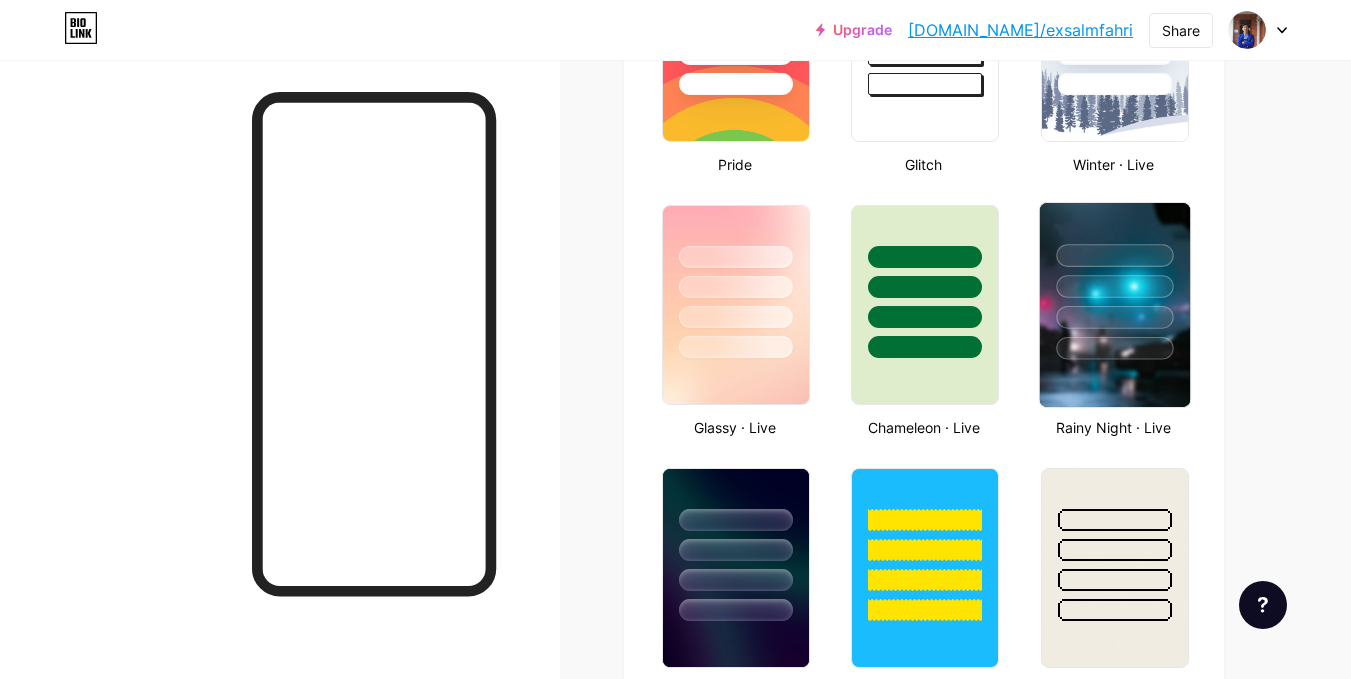 click at bounding box center (1114, 305) 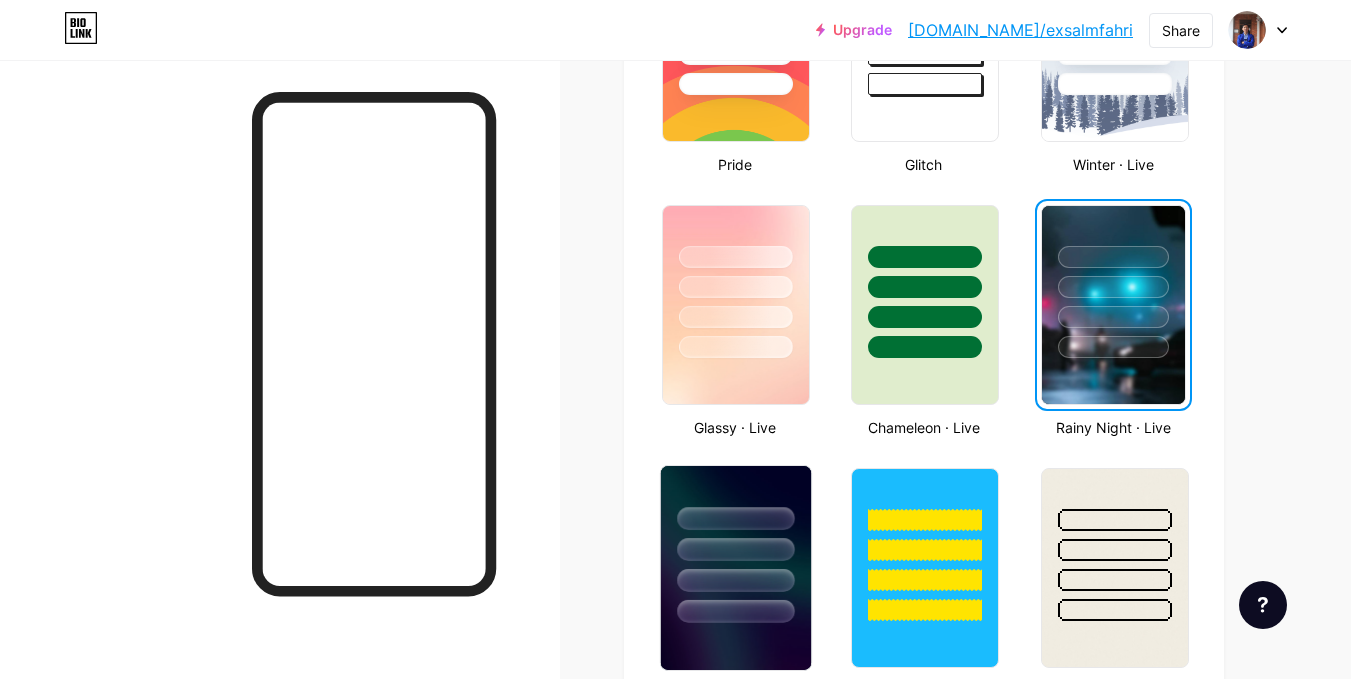 click at bounding box center [735, 611] 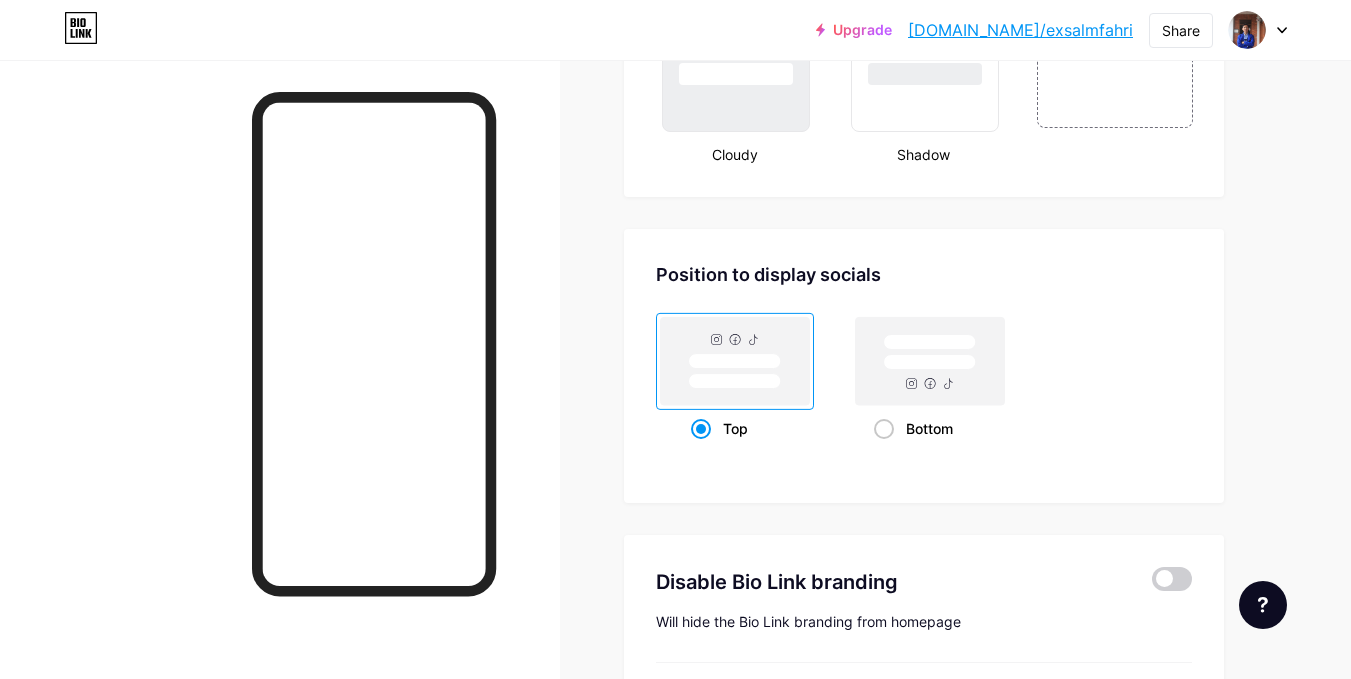 scroll, scrollTop: 2718, scrollLeft: 0, axis: vertical 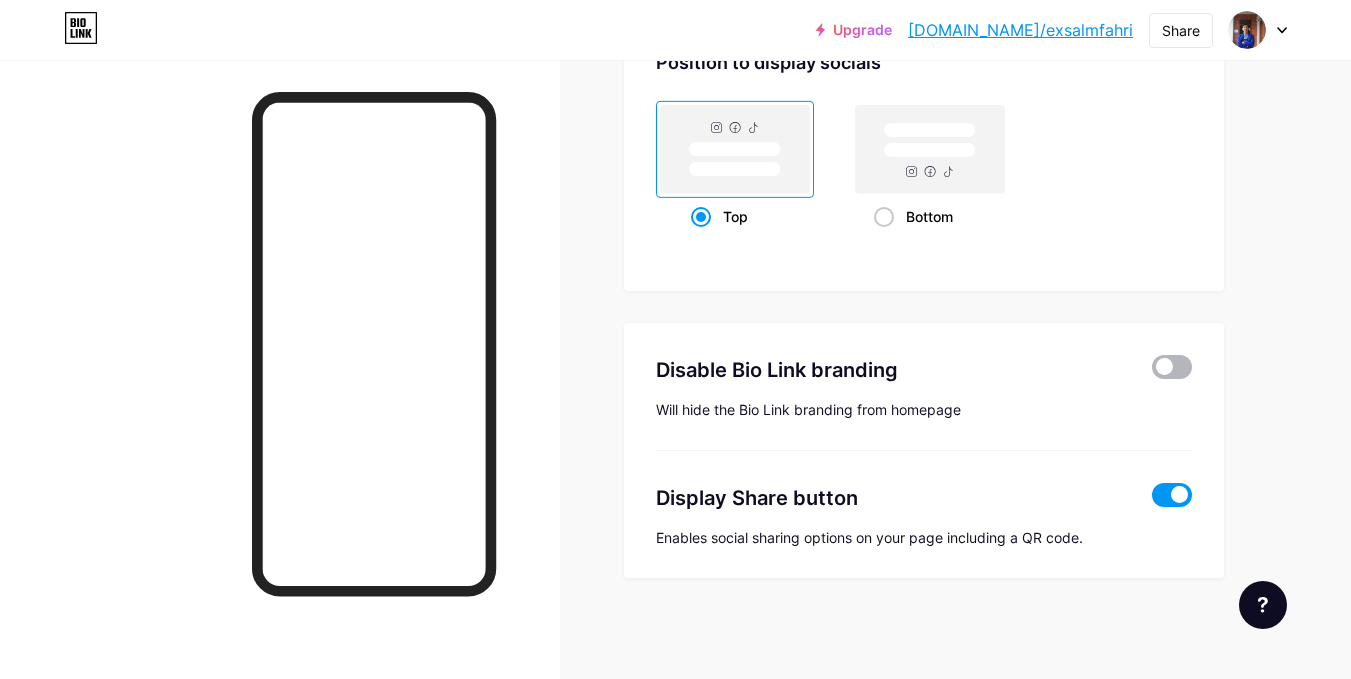 click at bounding box center [1172, 367] 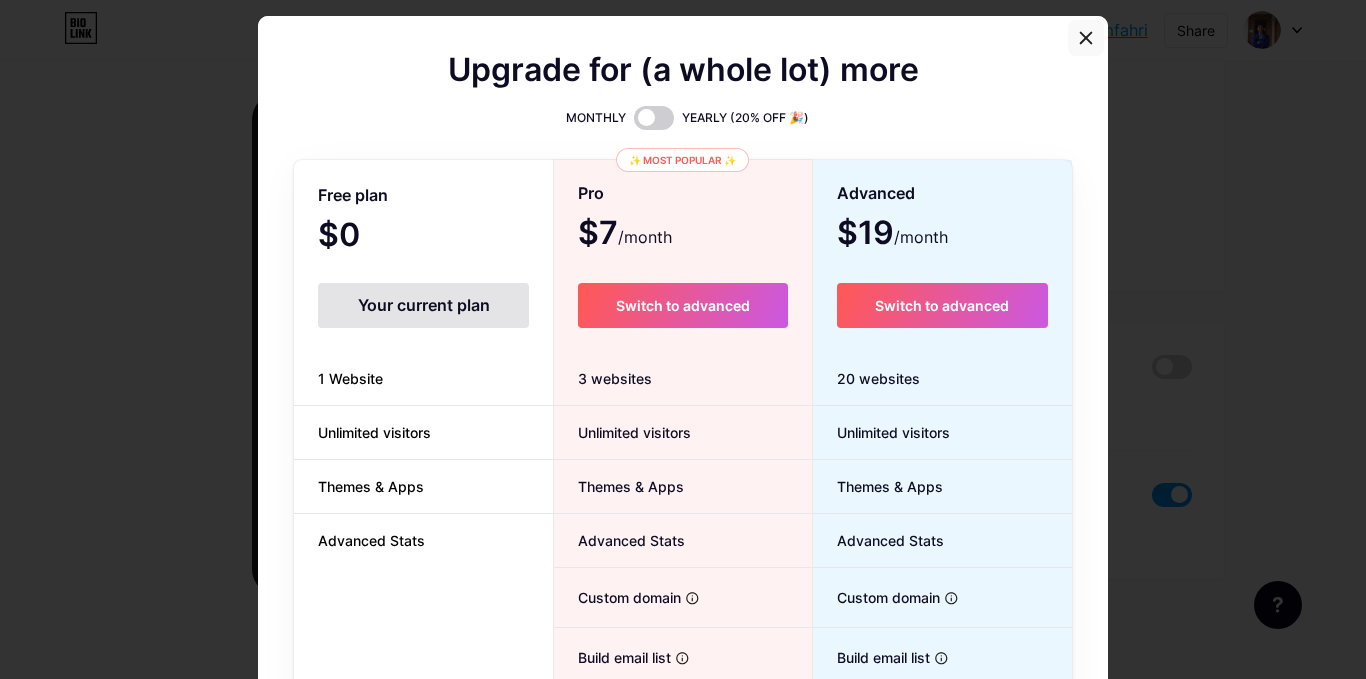 click 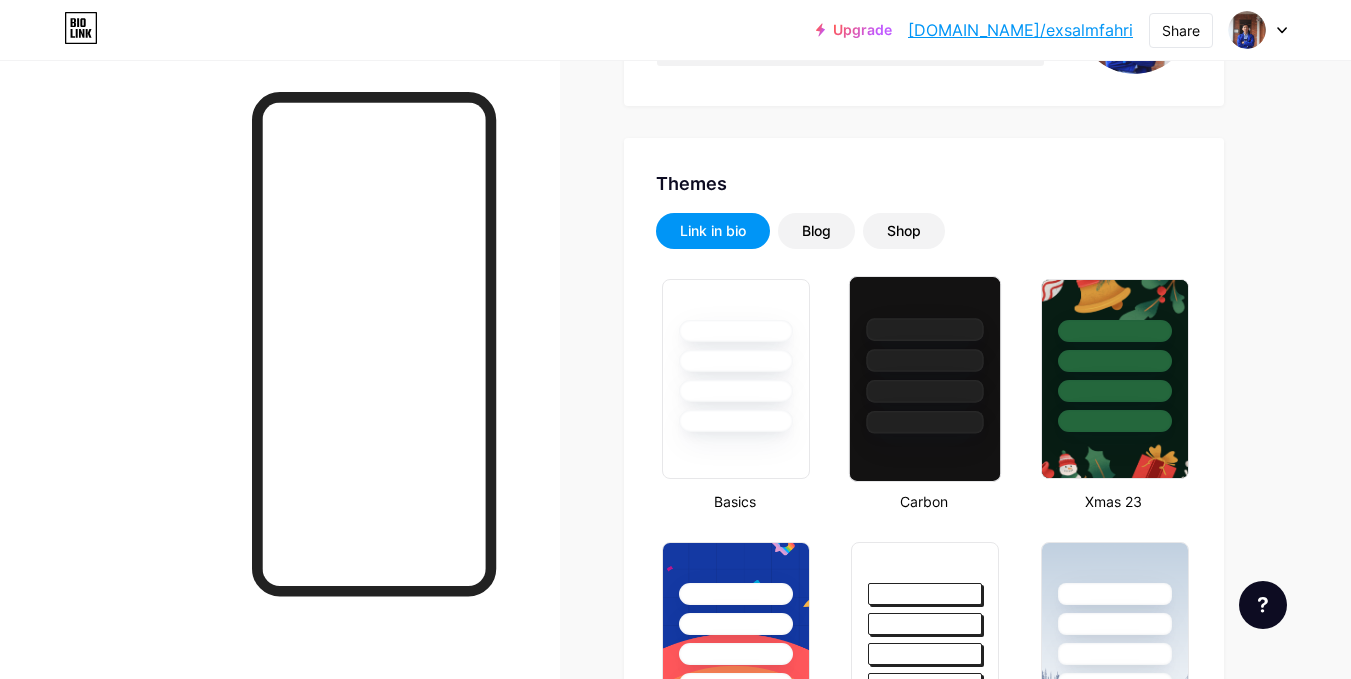 scroll, scrollTop: 0, scrollLeft: 0, axis: both 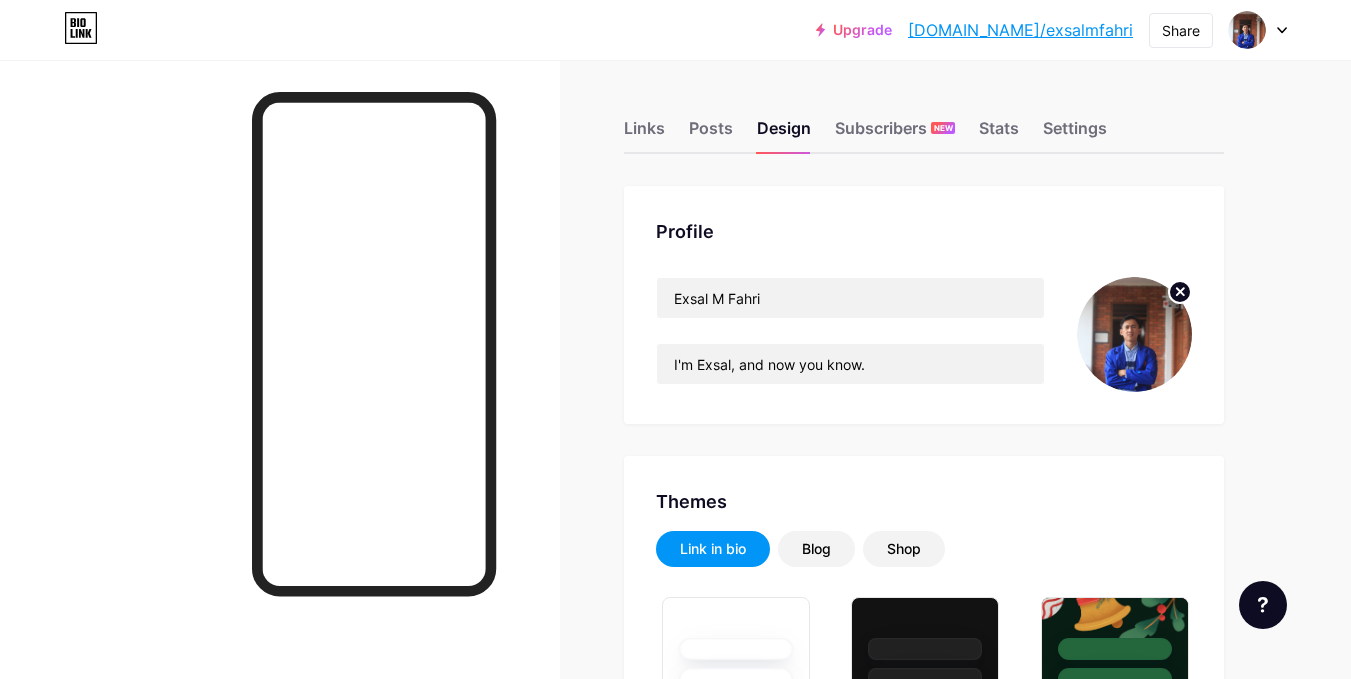 click on "Links
Posts
Design
Subscribers
NEW
Stats
Settings" at bounding box center [924, 119] 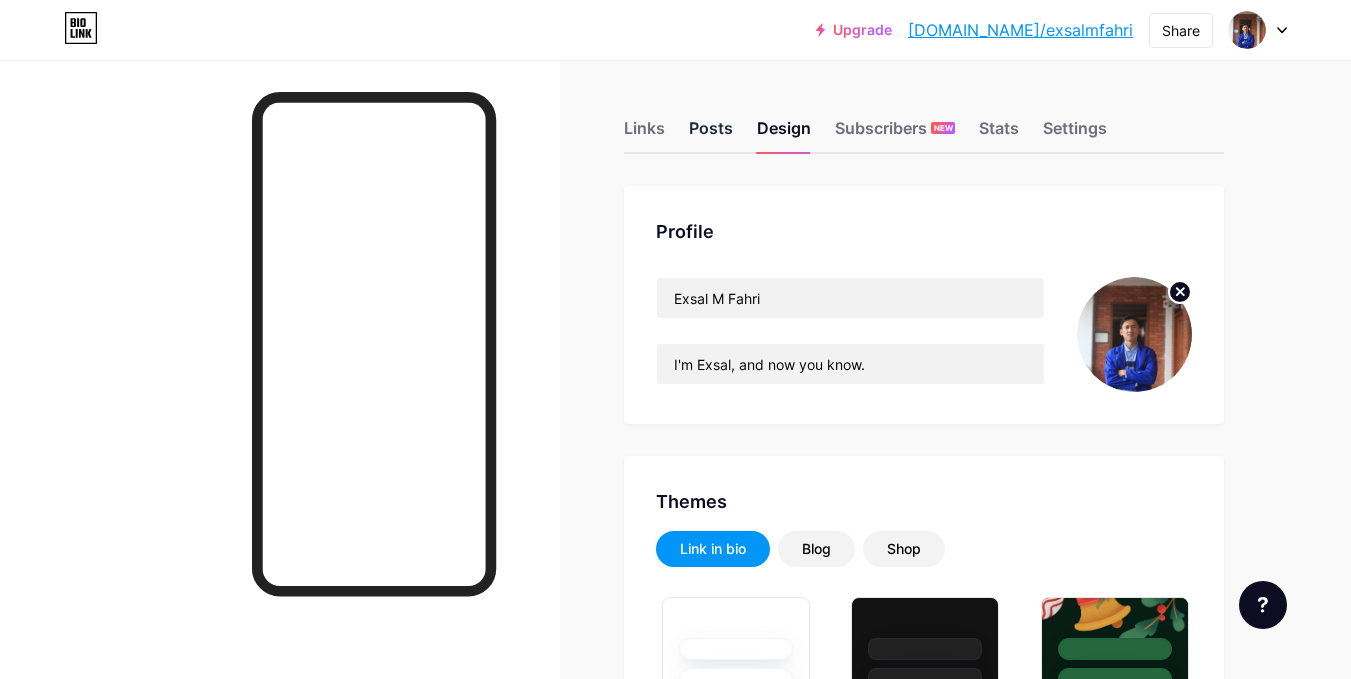 click on "Posts" at bounding box center (711, 134) 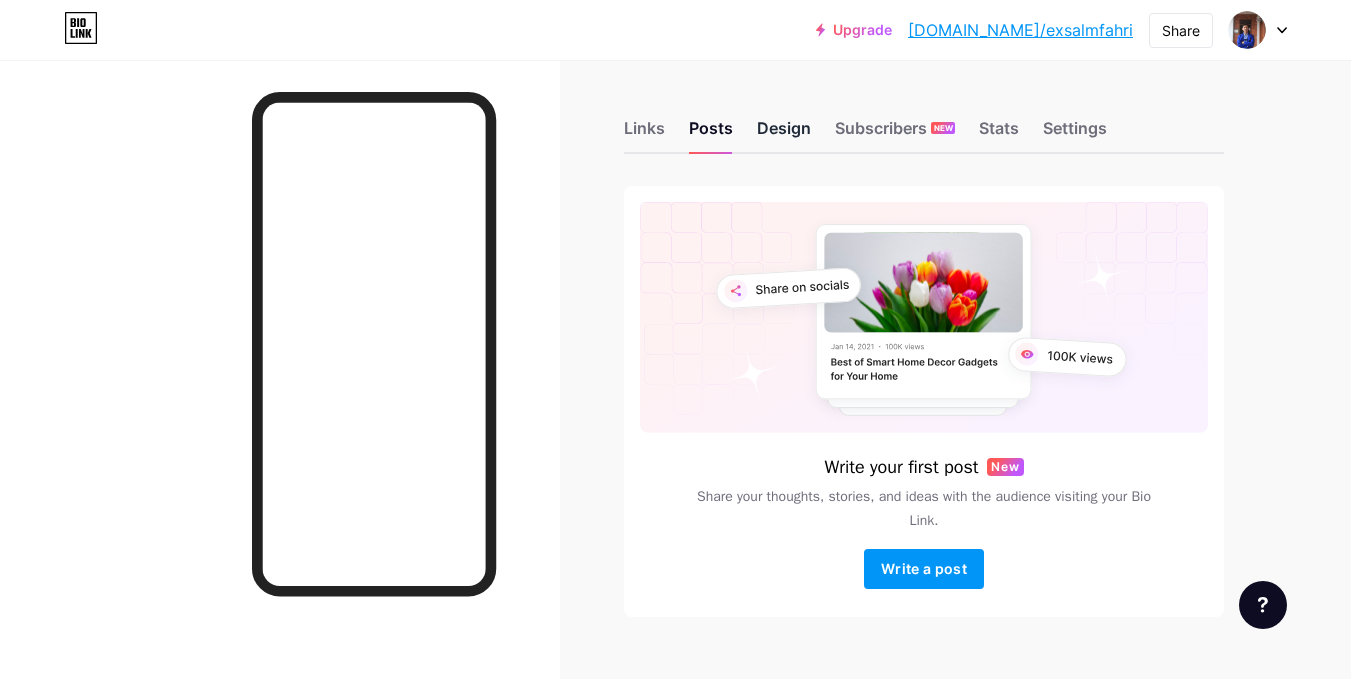 click on "Design" at bounding box center (784, 134) 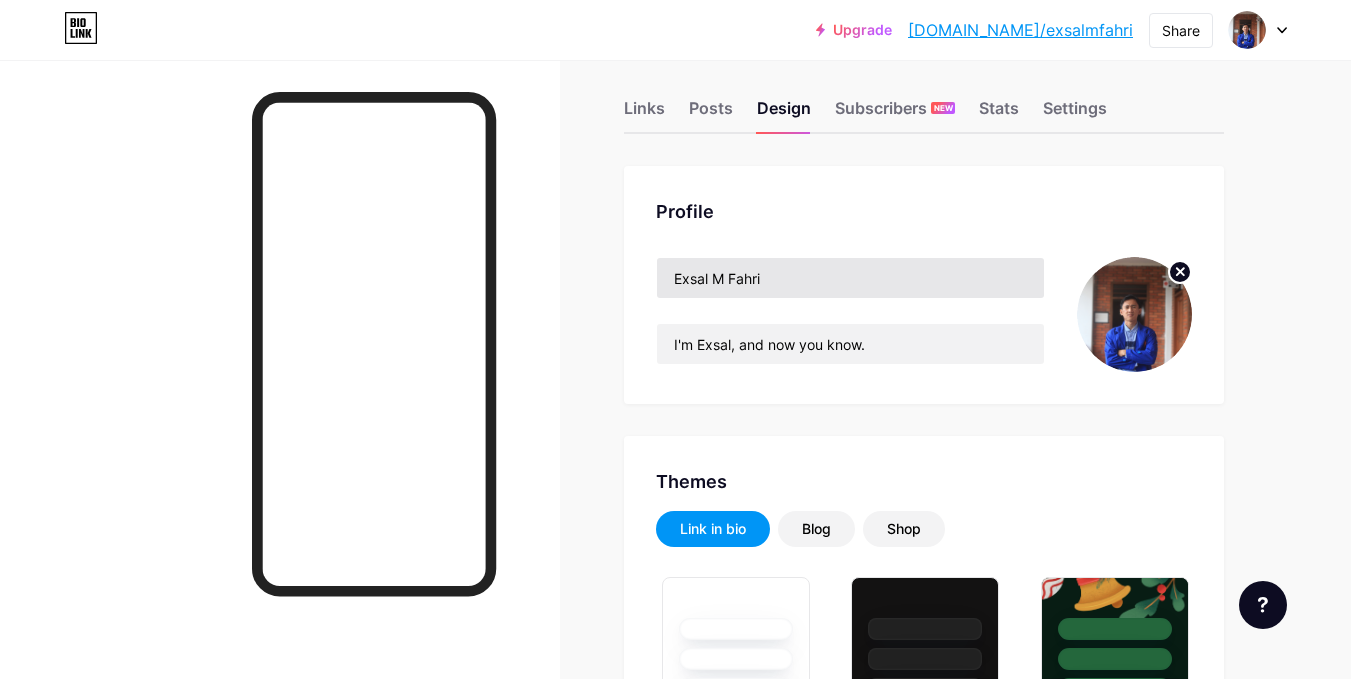 scroll, scrollTop: 0, scrollLeft: 0, axis: both 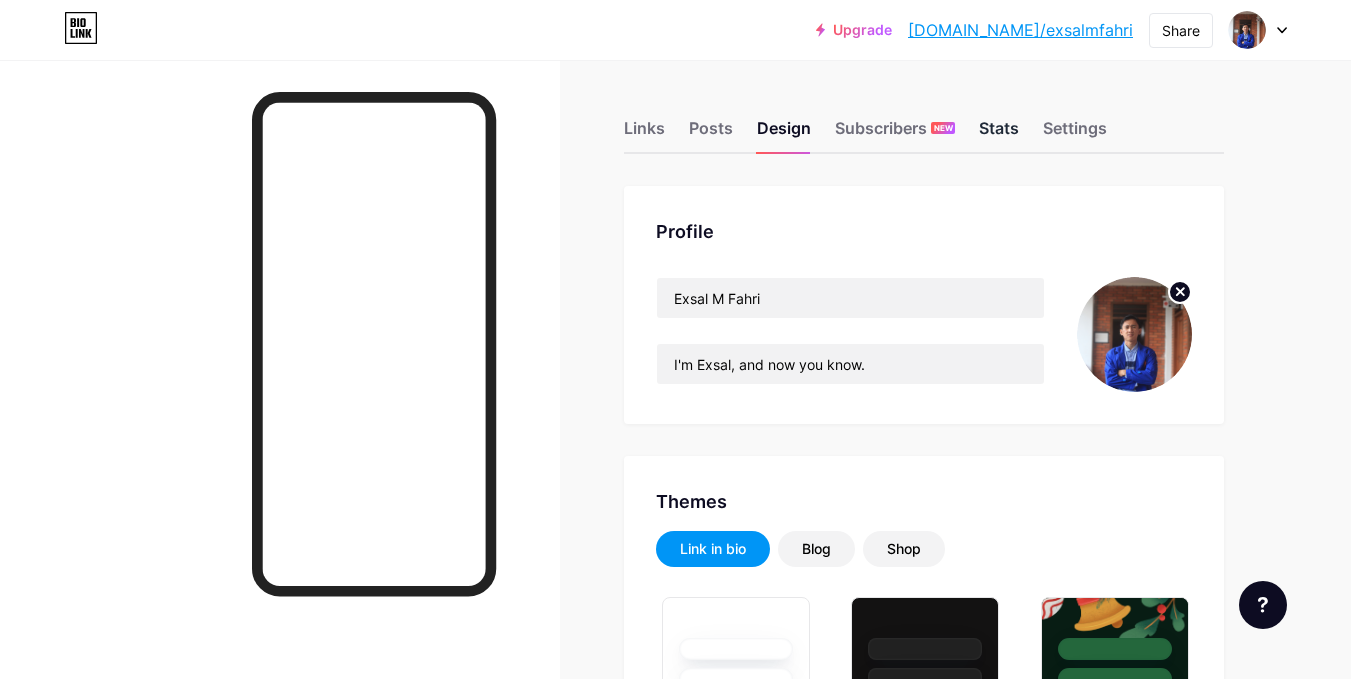 click on "Stats" at bounding box center (999, 134) 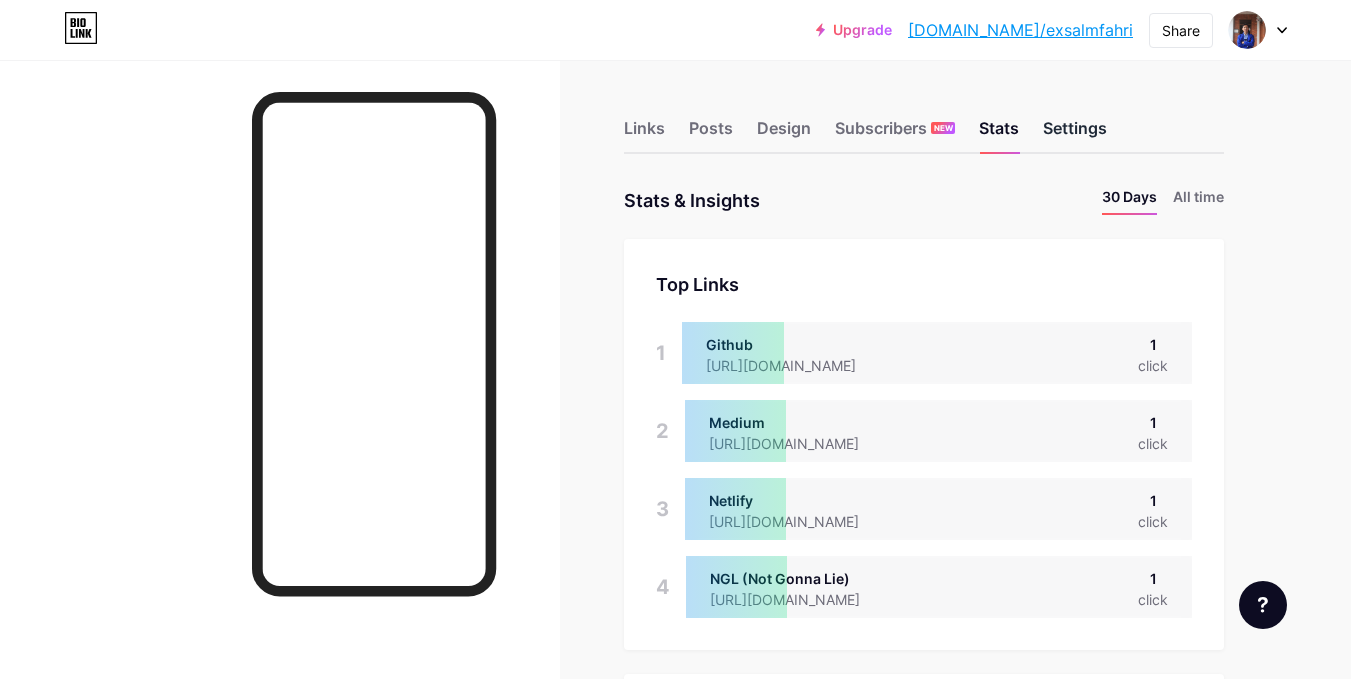 scroll, scrollTop: 999321, scrollLeft: 998649, axis: both 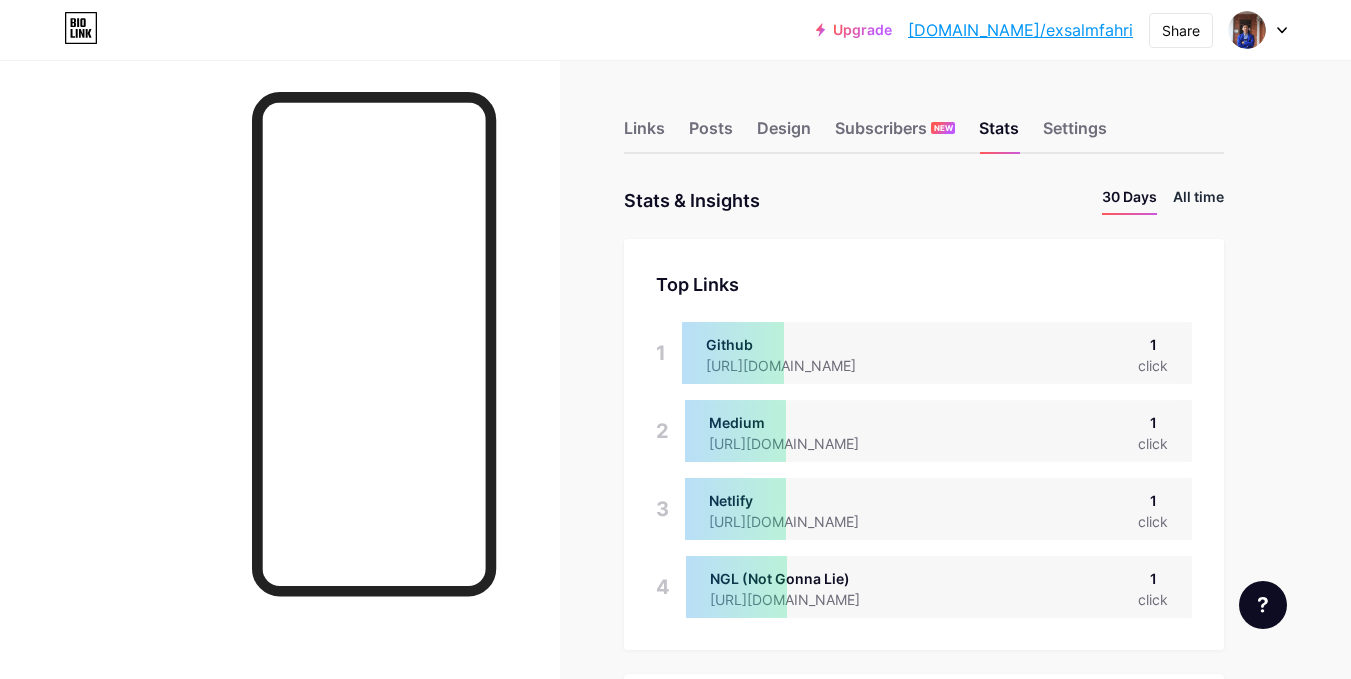 click on "All
time" at bounding box center [1198, 200] 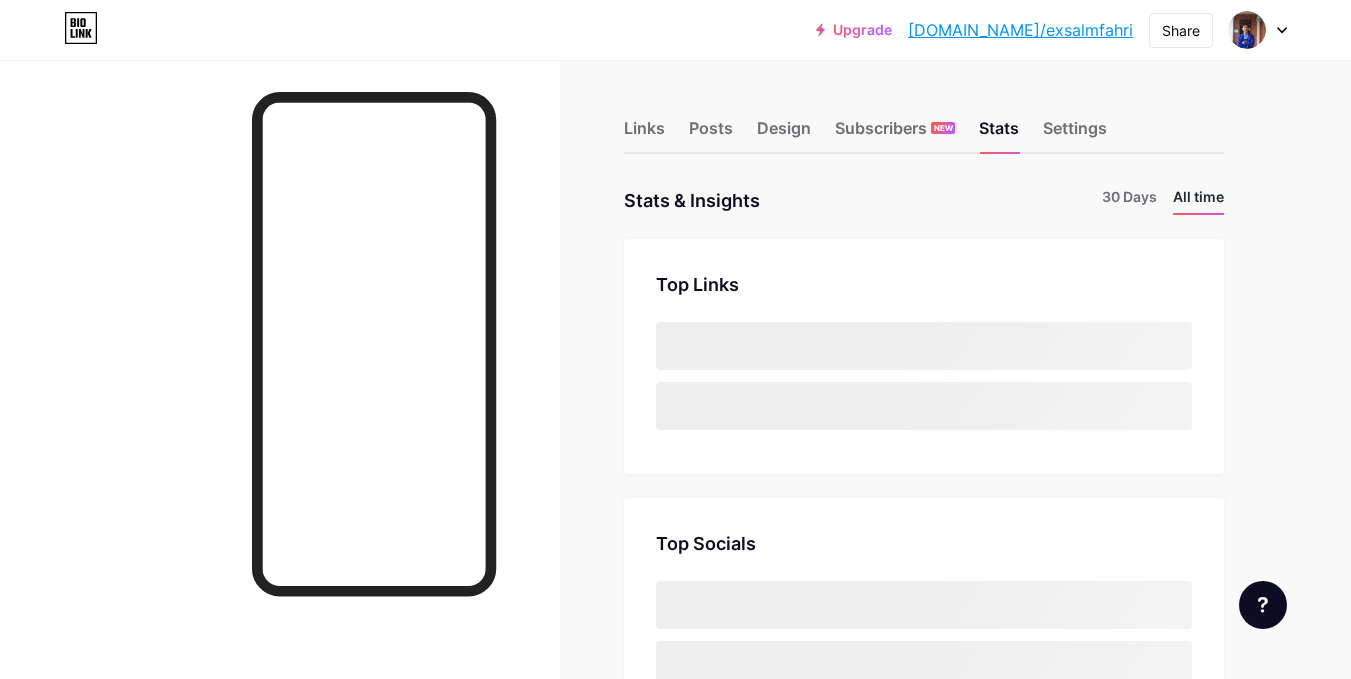 click on "All
time" at bounding box center [1198, 200] 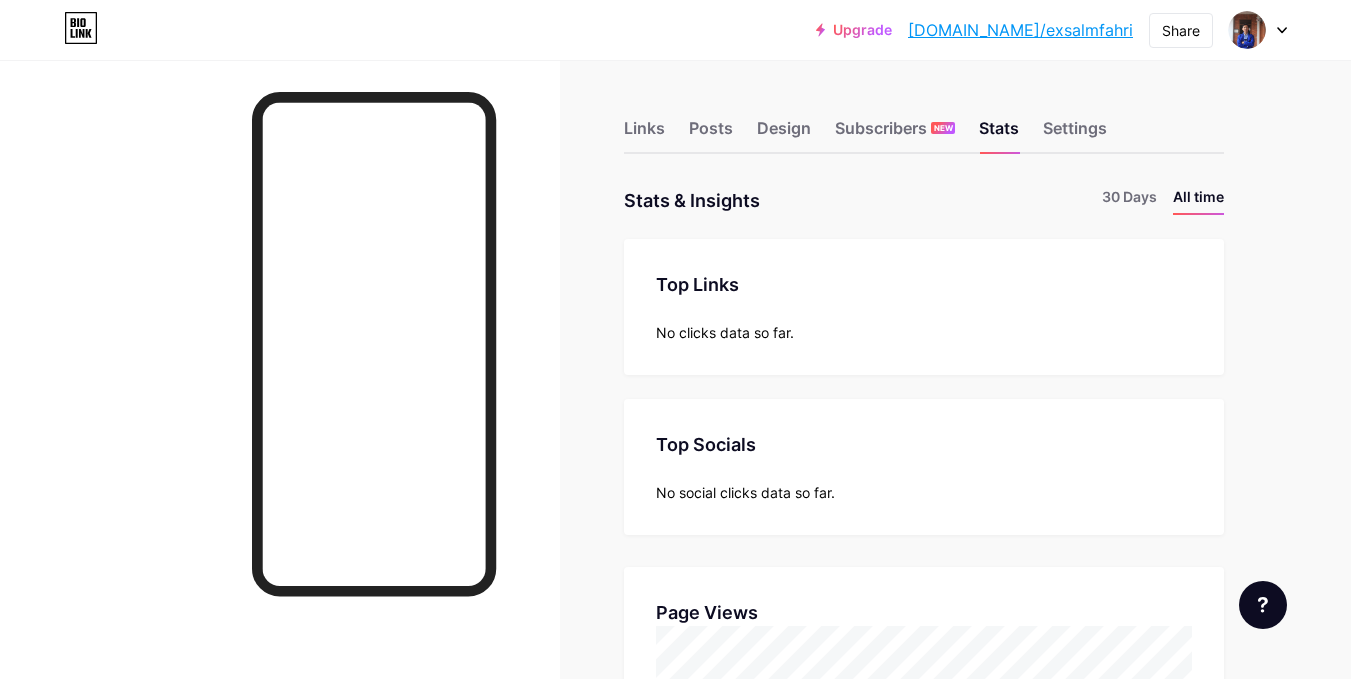 scroll, scrollTop: 999321, scrollLeft: 998649, axis: both 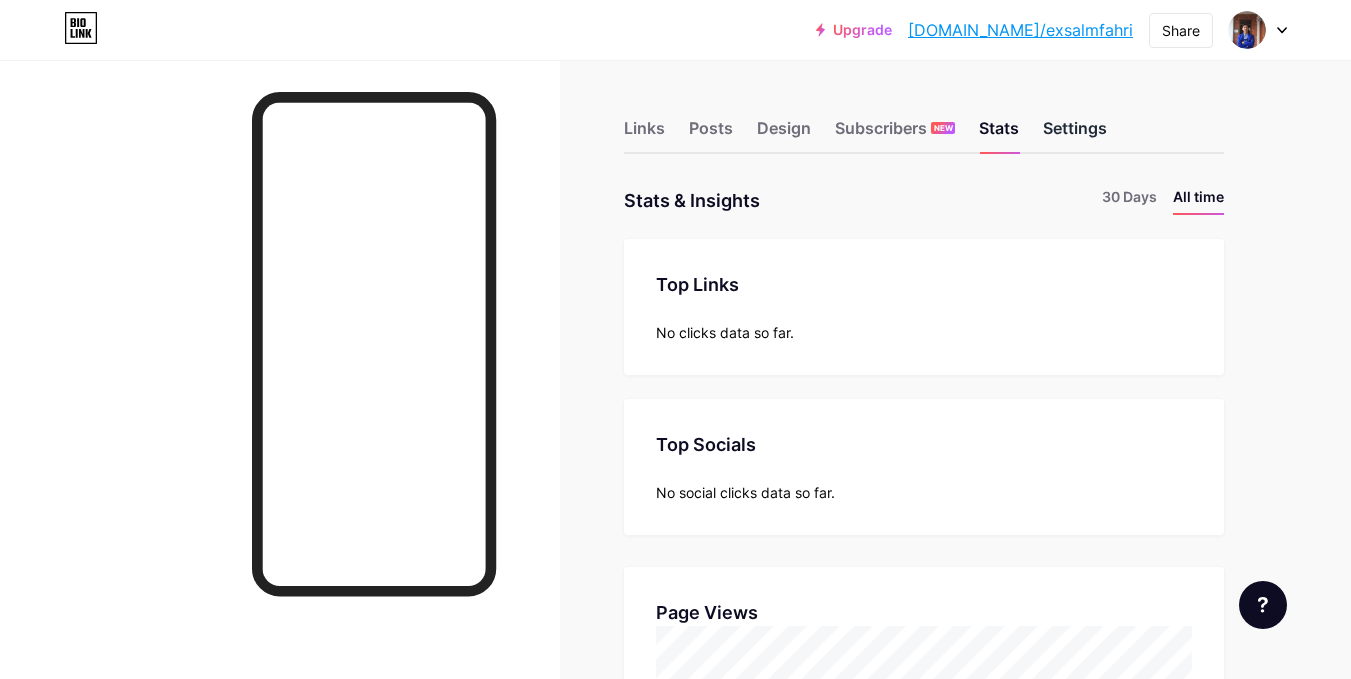 click on "Settings" at bounding box center [1075, 134] 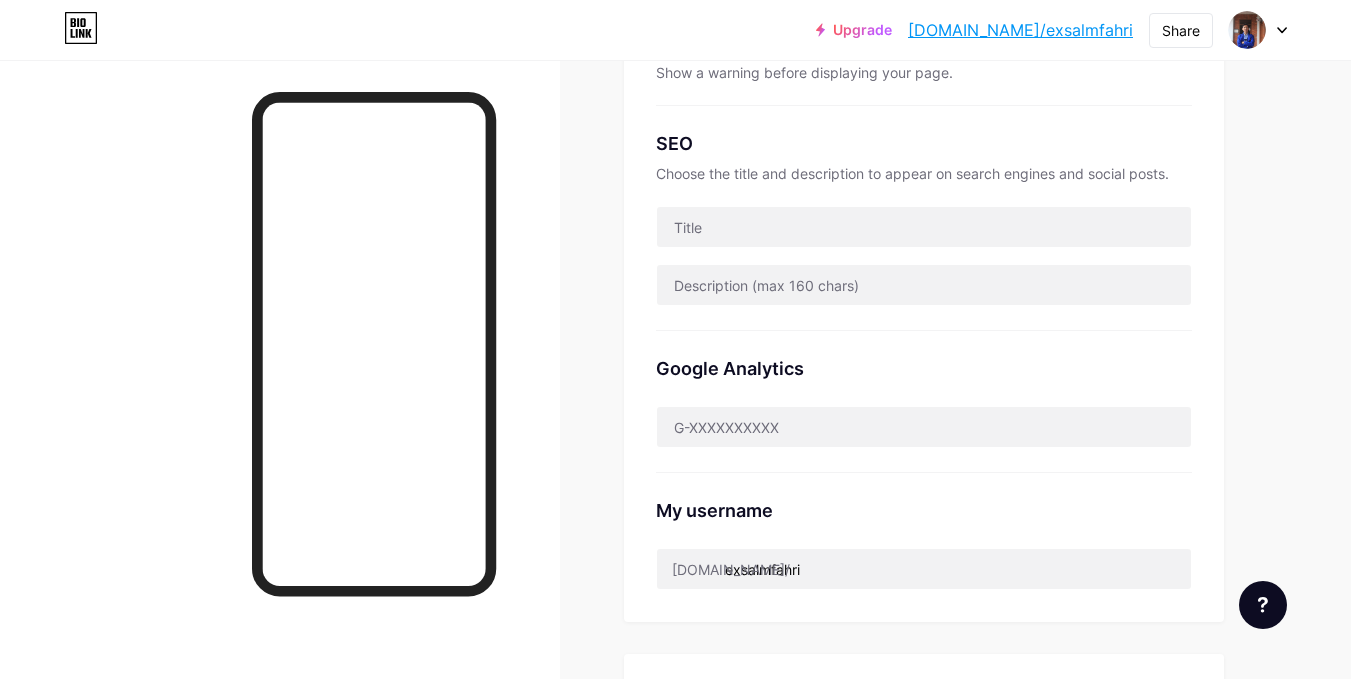 scroll, scrollTop: 400, scrollLeft: 0, axis: vertical 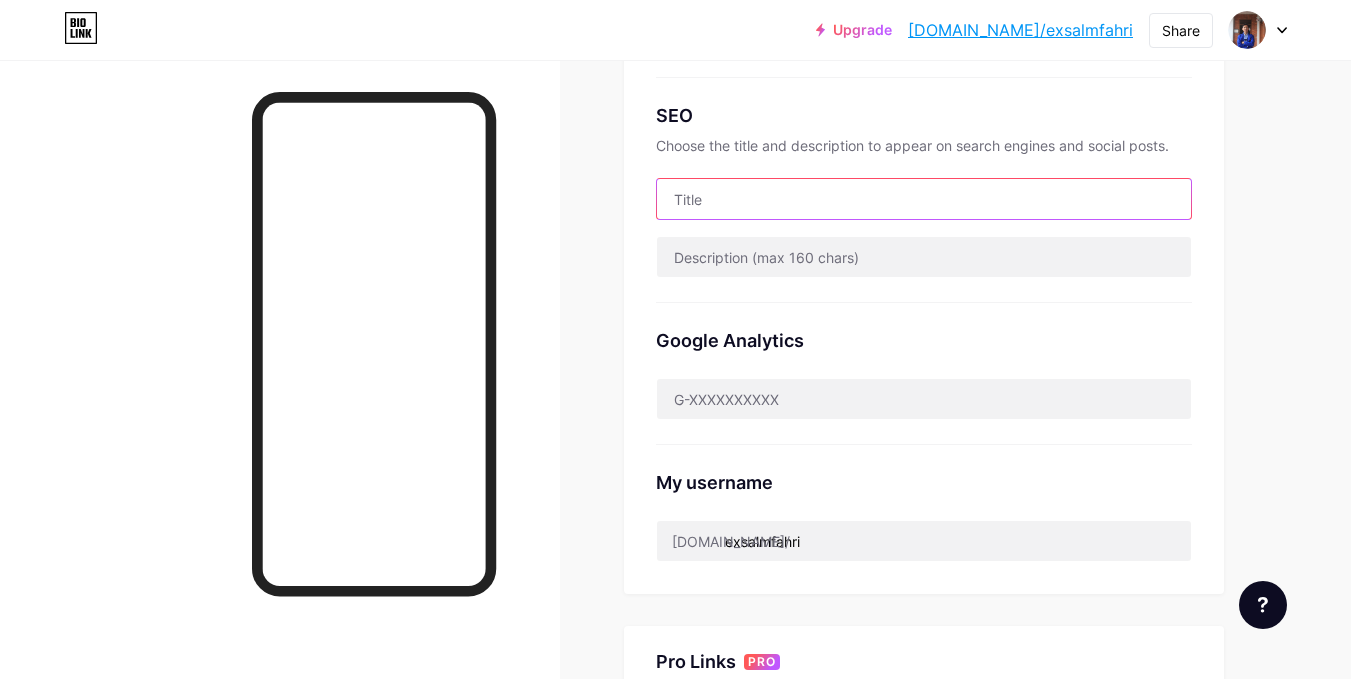 click at bounding box center (924, 199) 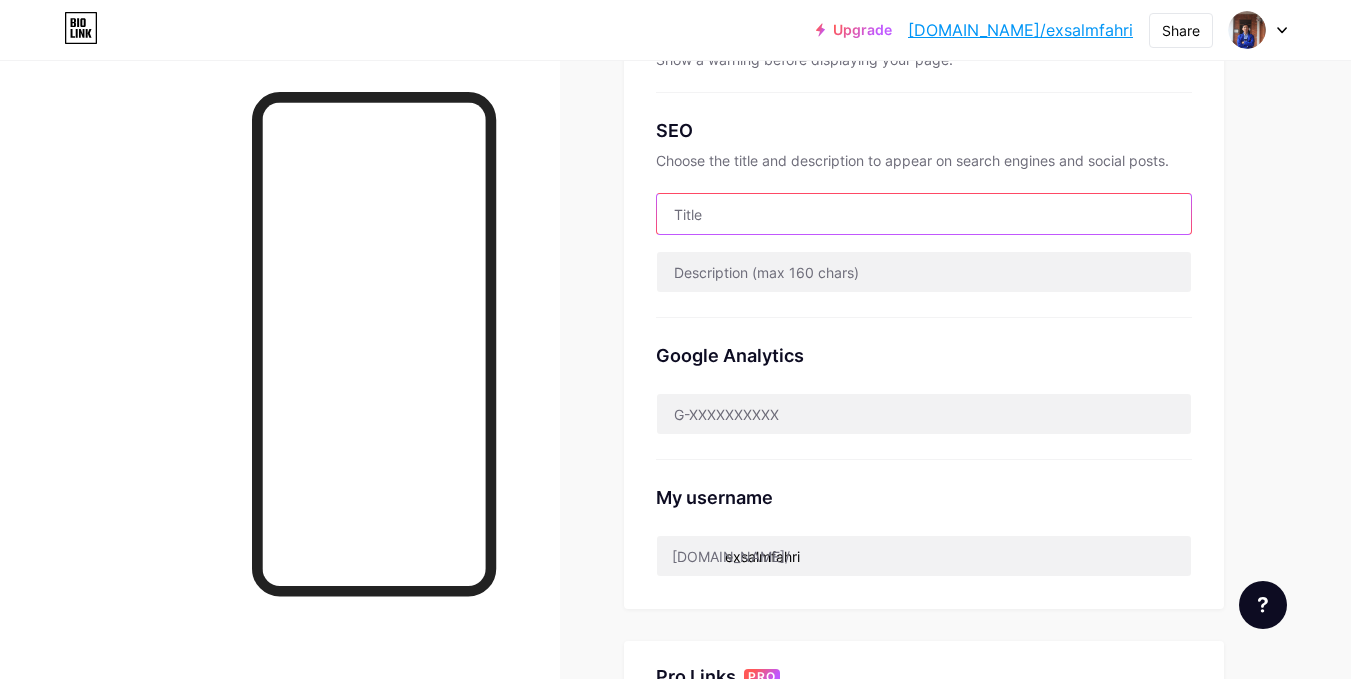scroll, scrollTop: 0, scrollLeft: 0, axis: both 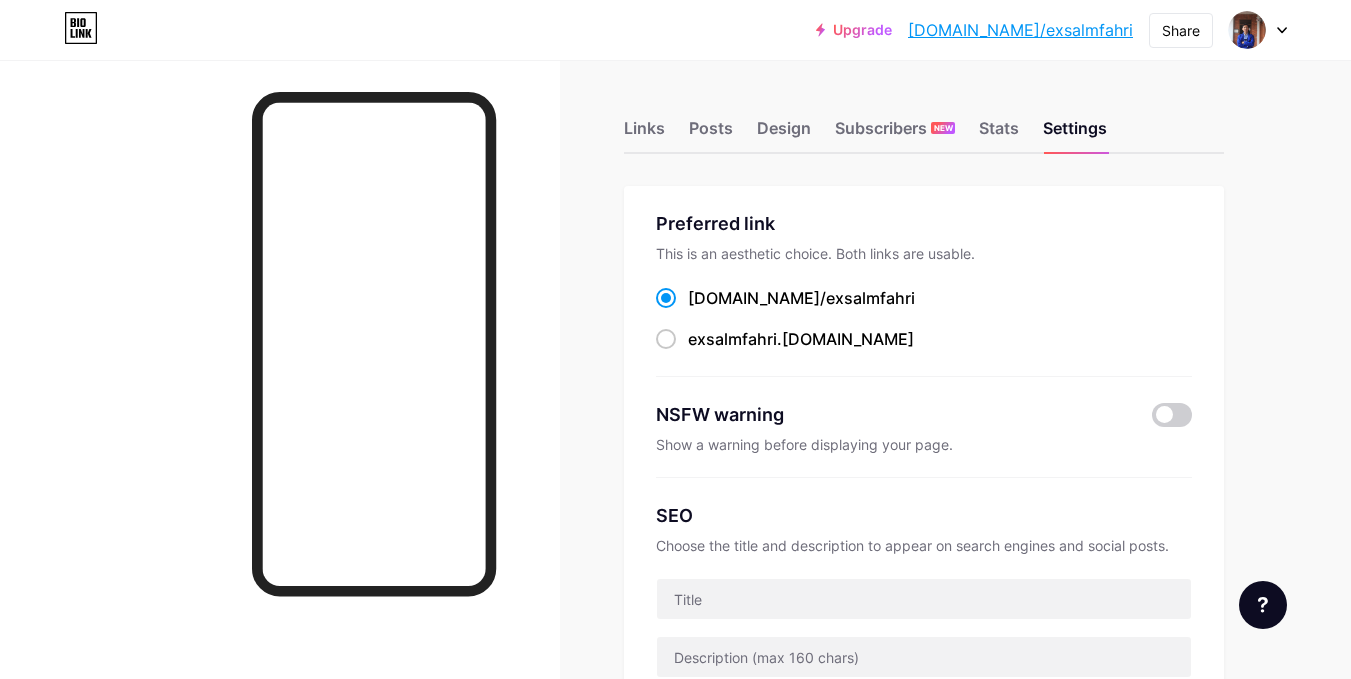 click on "Links
Posts
Design
Subscribers
NEW
Stats
Settings" at bounding box center [924, 119] 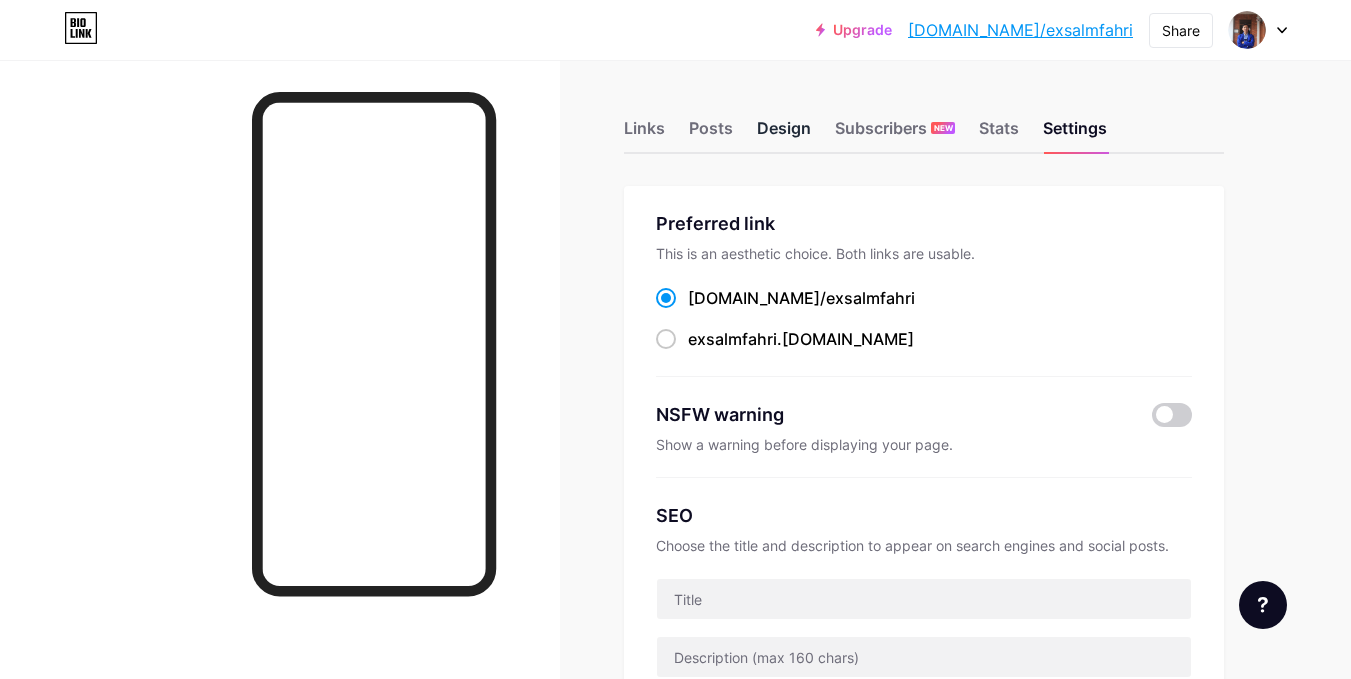 click on "Design" at bounding box center [784, 134] 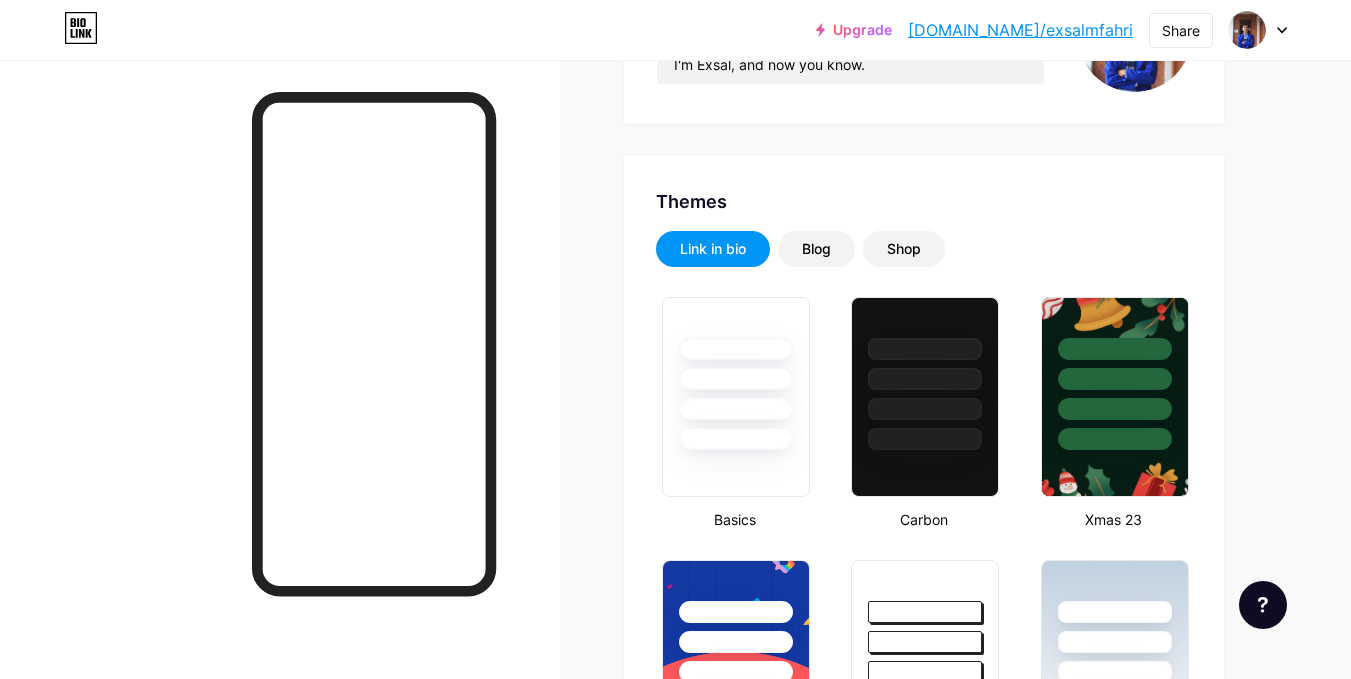 scroll, scrollTop: 0, scrollLeft: 0, axis: both 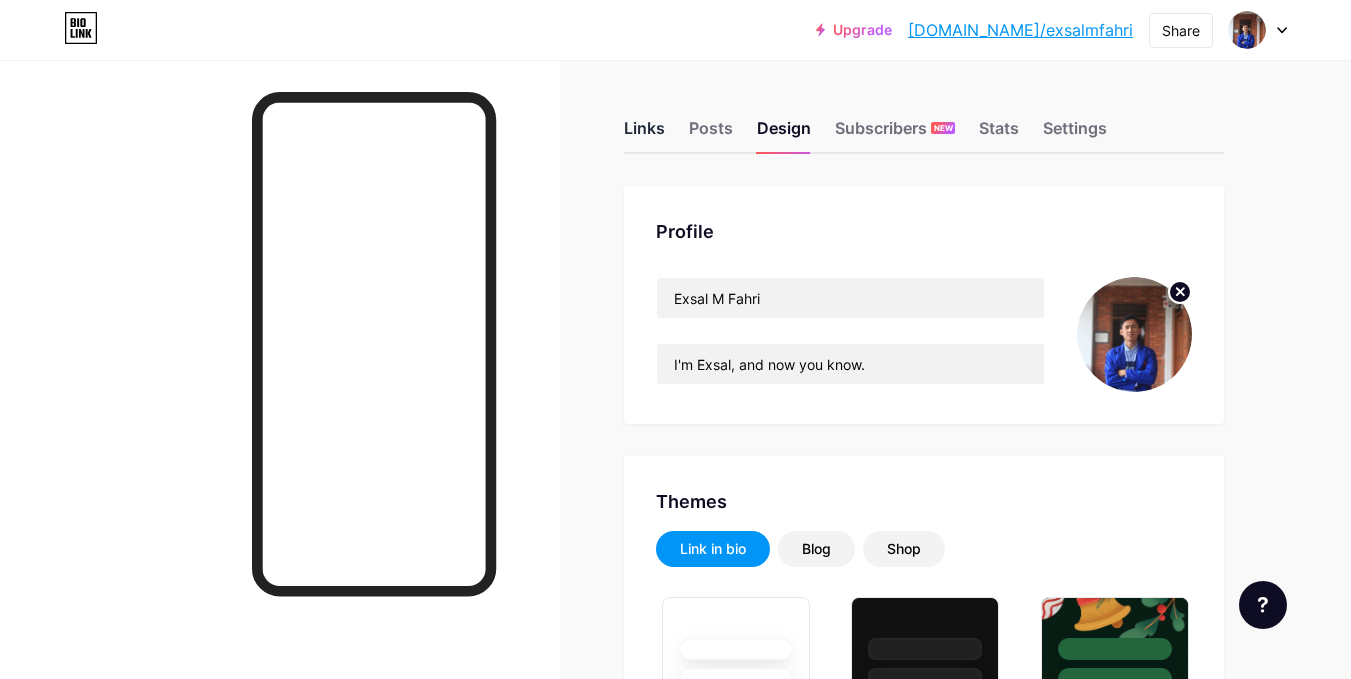 click on "Links" at bounding box center [644, 134] 